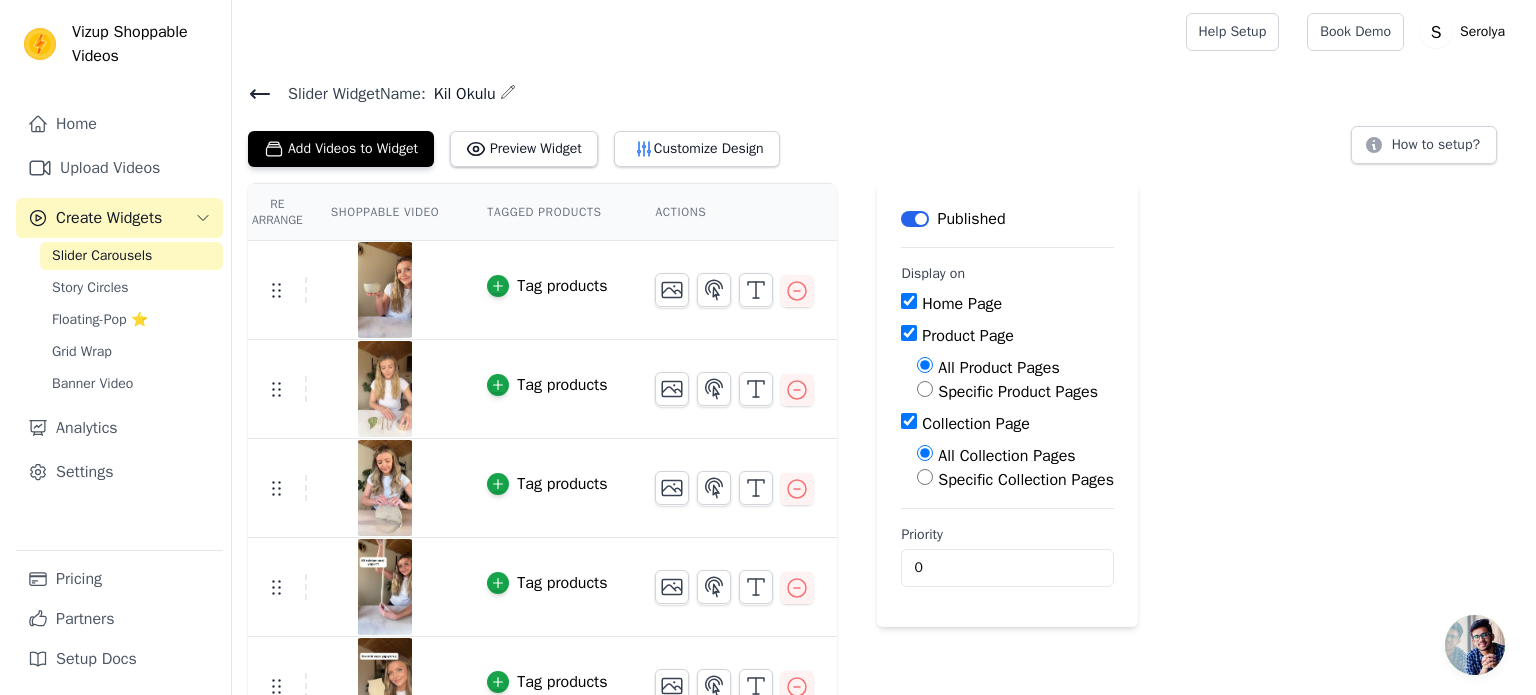 scroll, scrollTop: 0, scrollLeft: 0, axis: both 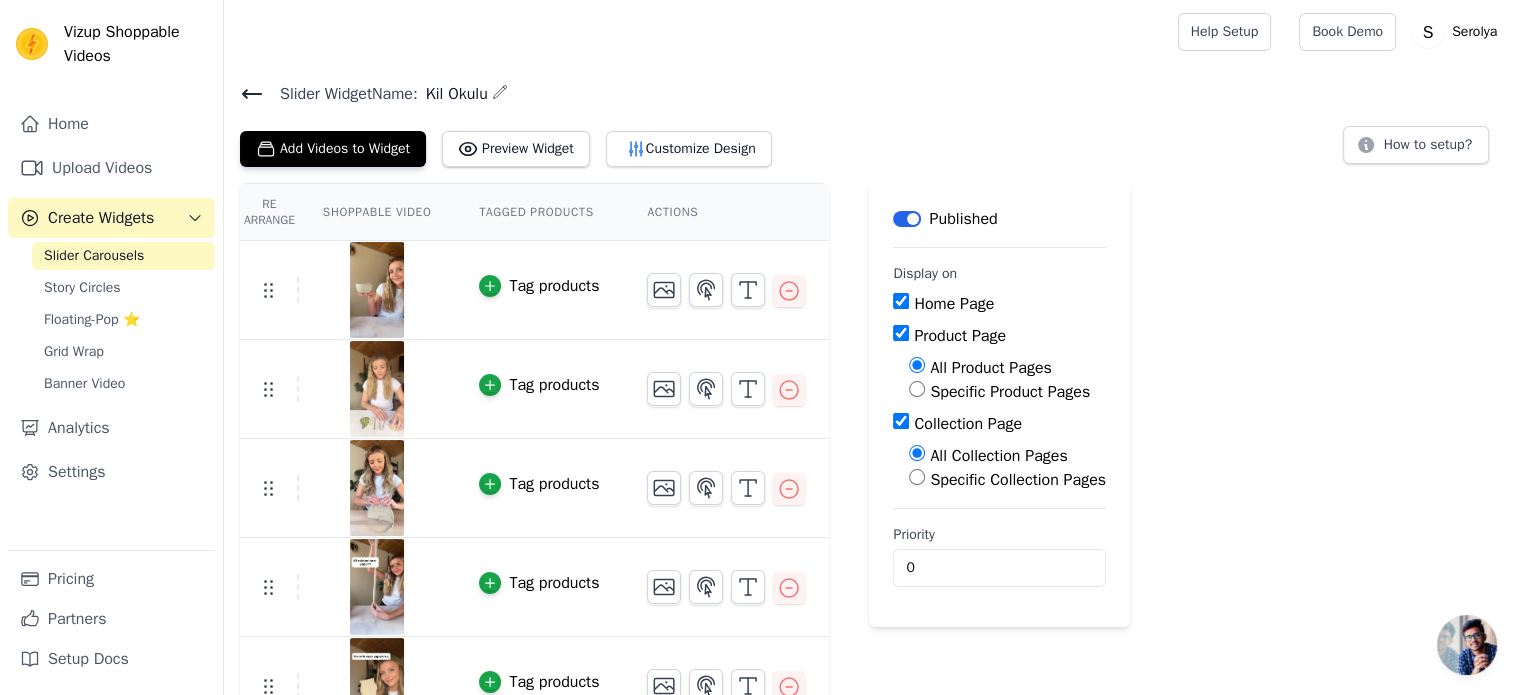 click 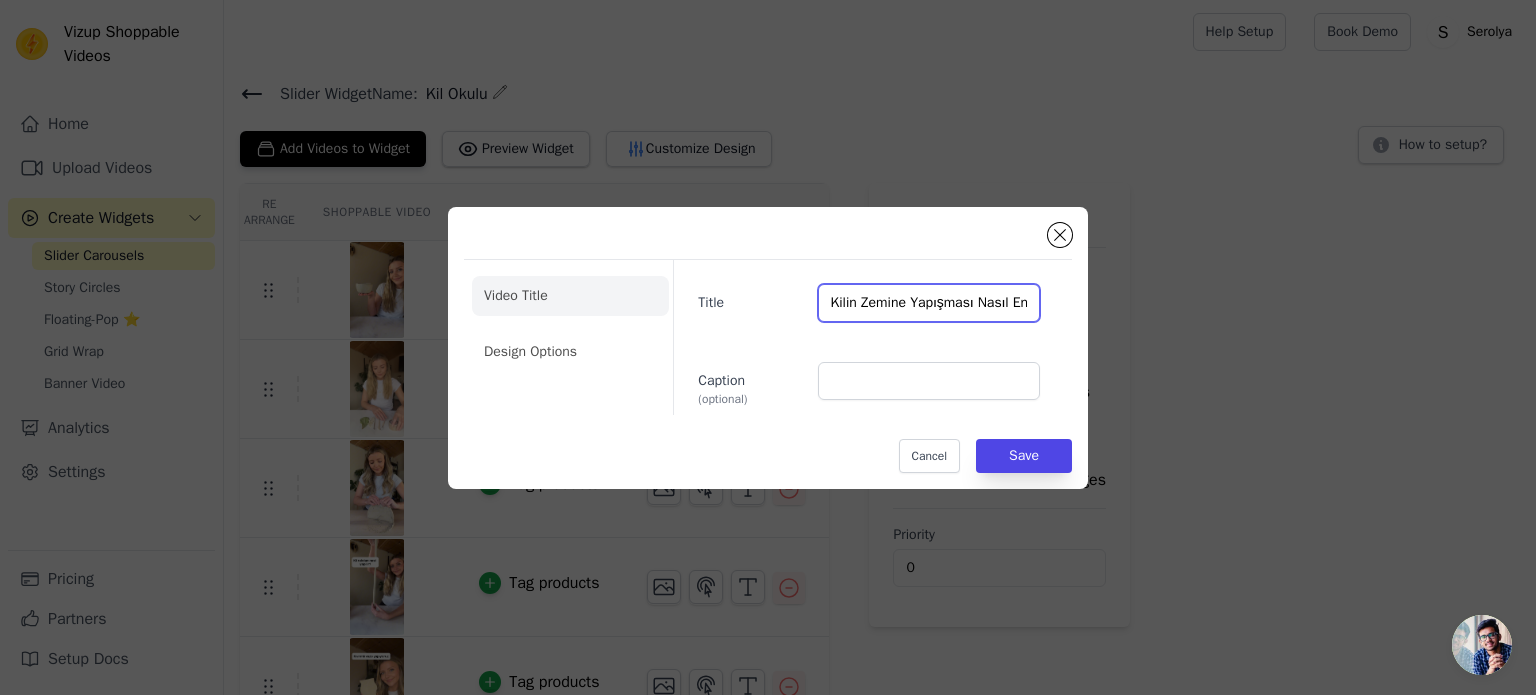 click on "Kilin Zemine Yapışması Nasıl Engellenir?" at bounding box center [929, 303] 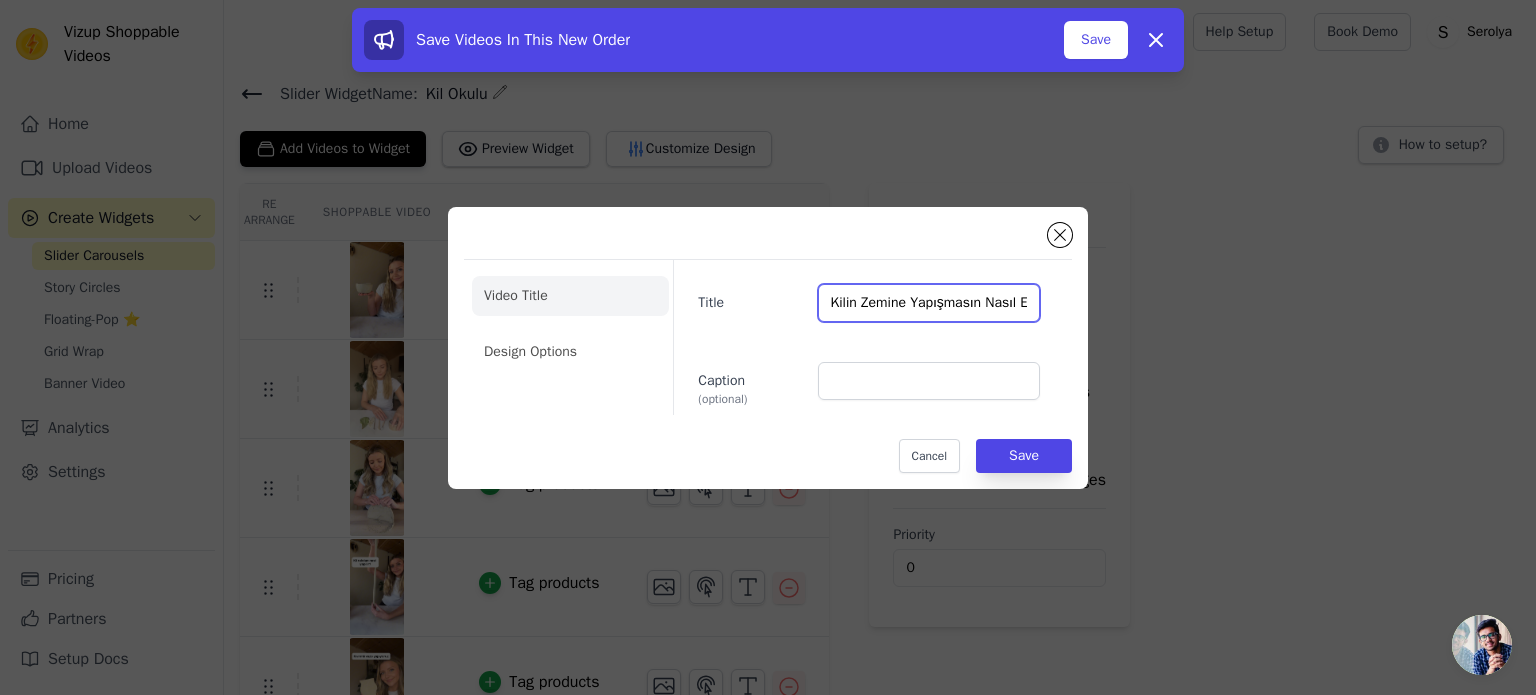 click on "Kilin Zemine Yapışmasın Nasıl Engellenir?" at bounding box center (929, 303) 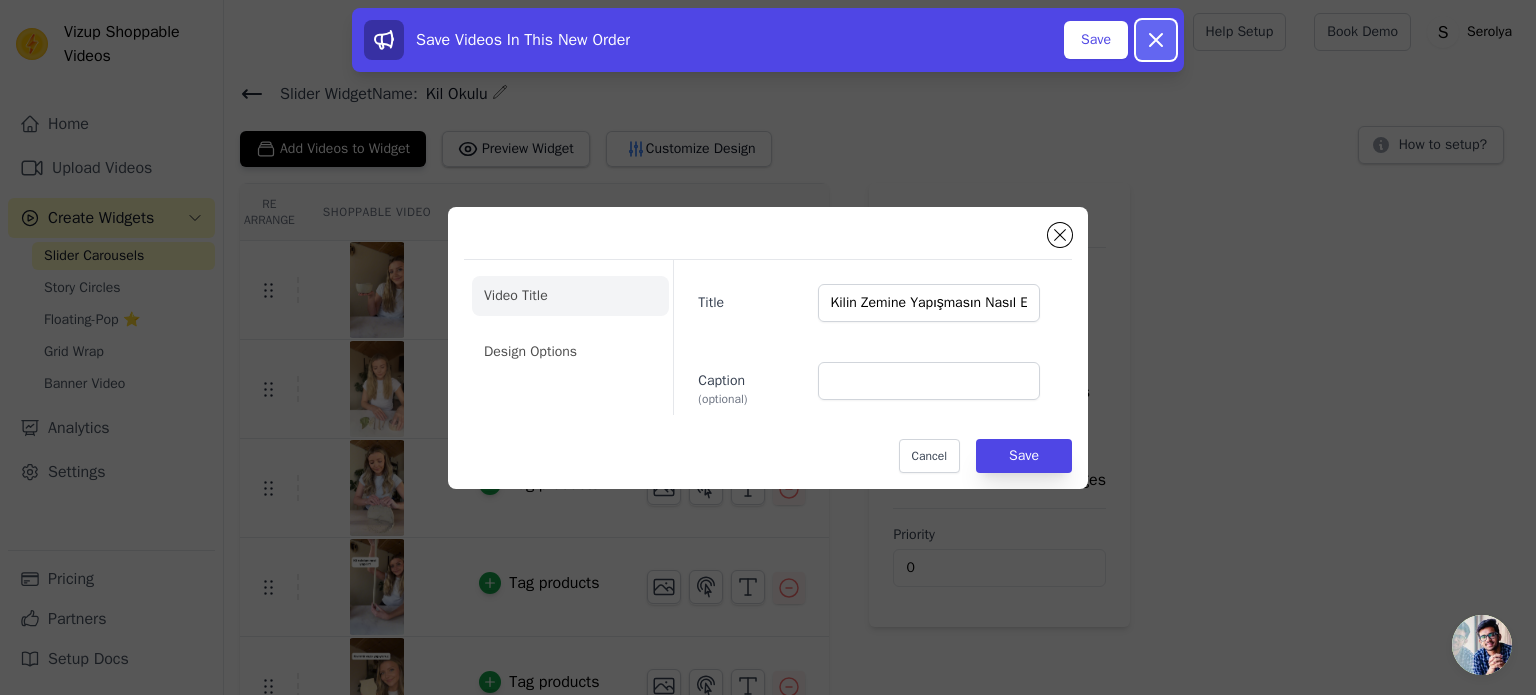 click 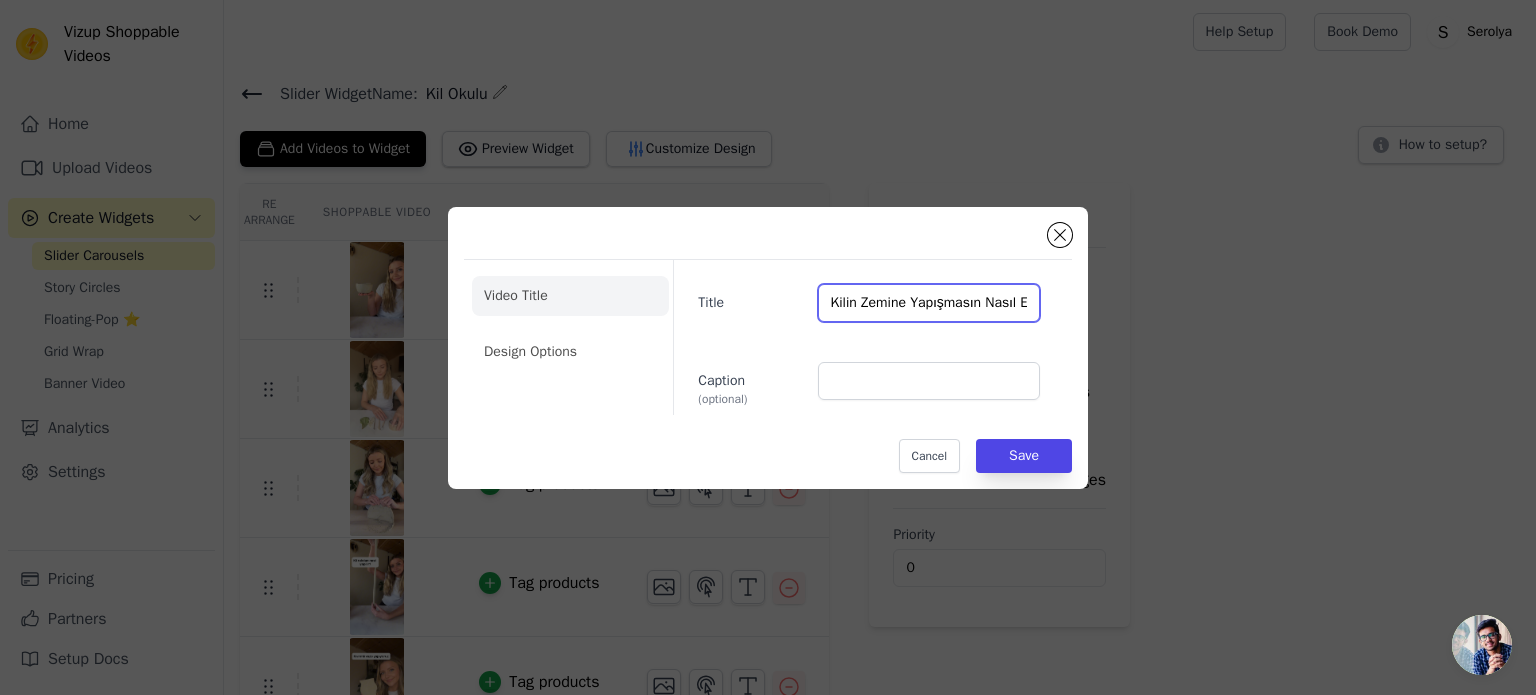 click on "Kilin Zemine Yapışmasın Nasıl Engellenir?" at bounding box center [929, 303] 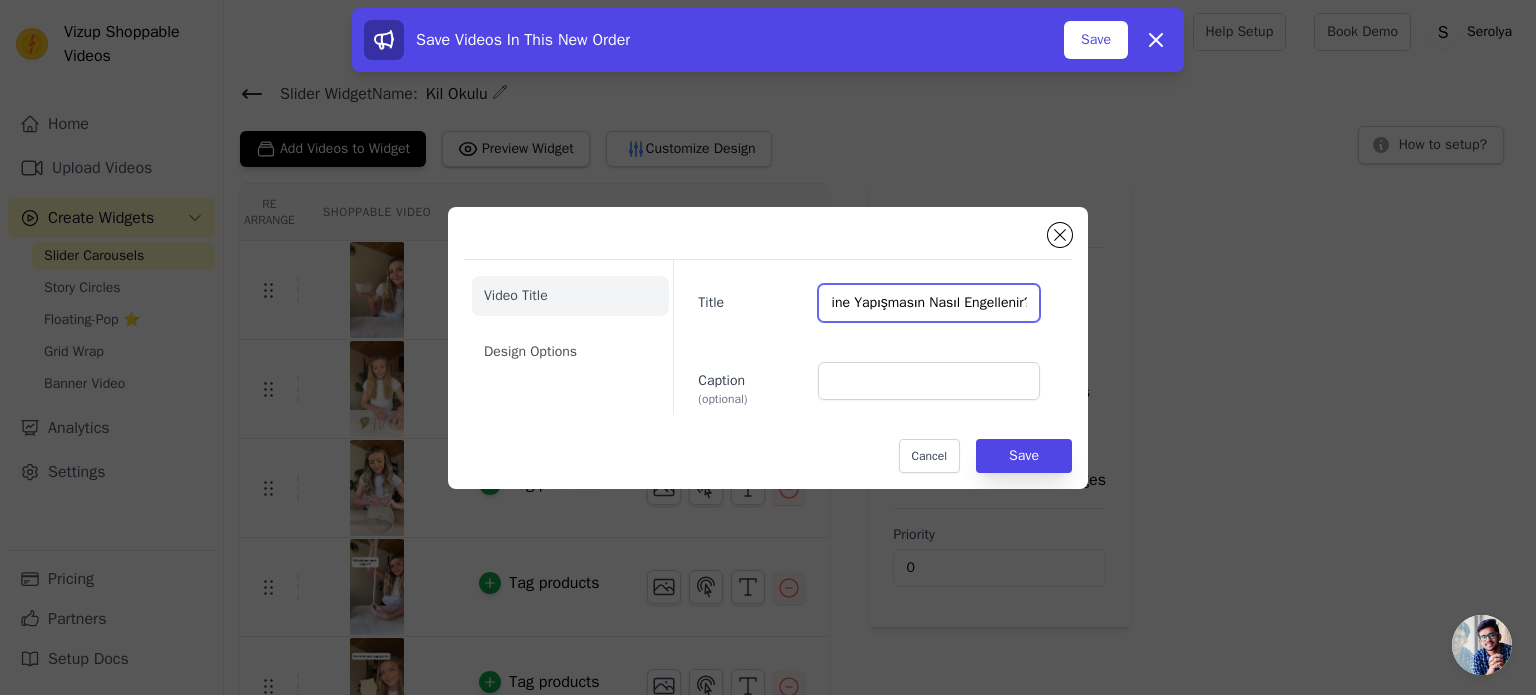 click on "Kilin Zemine Yapışmasın Nasıl Engellenir?" at bounding box center [929, 303] 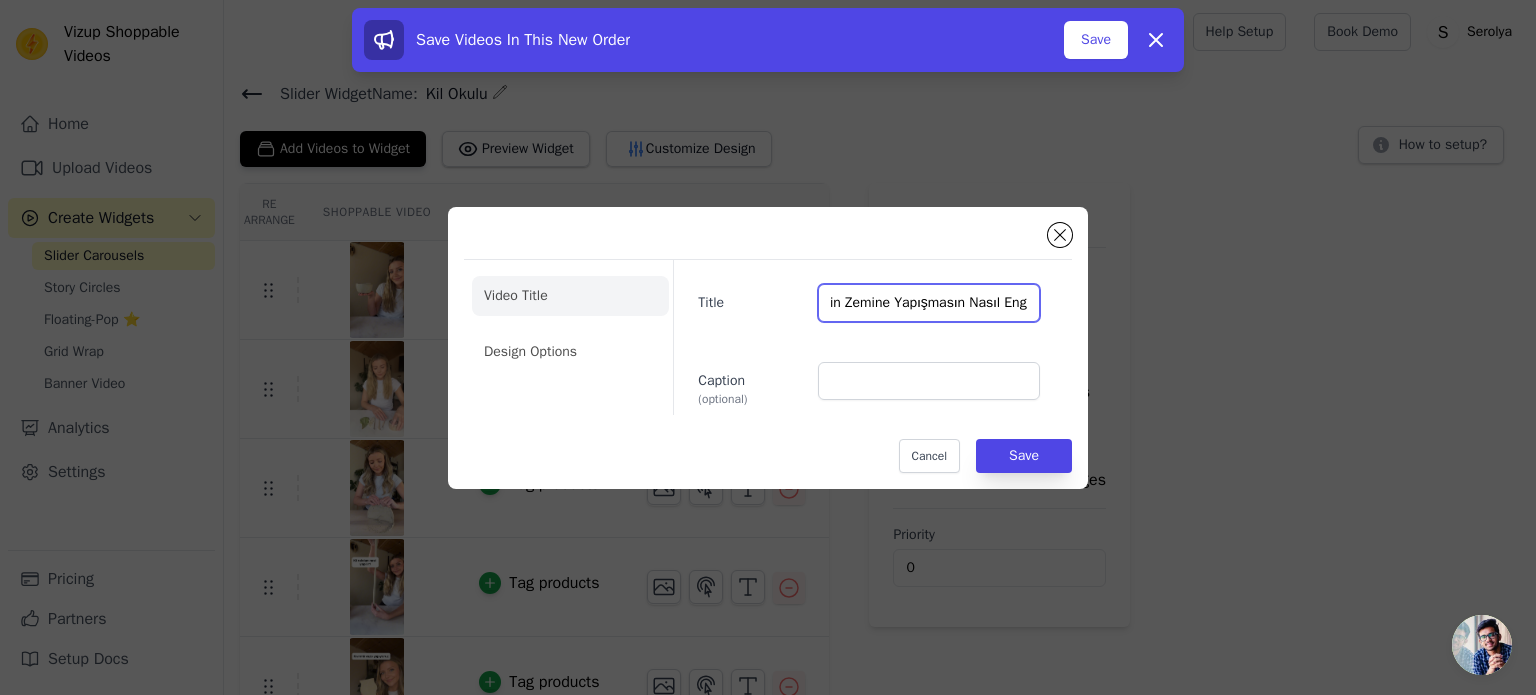 scroll, scrollTop: 0, scrollLeft: 12, axis: horizontal 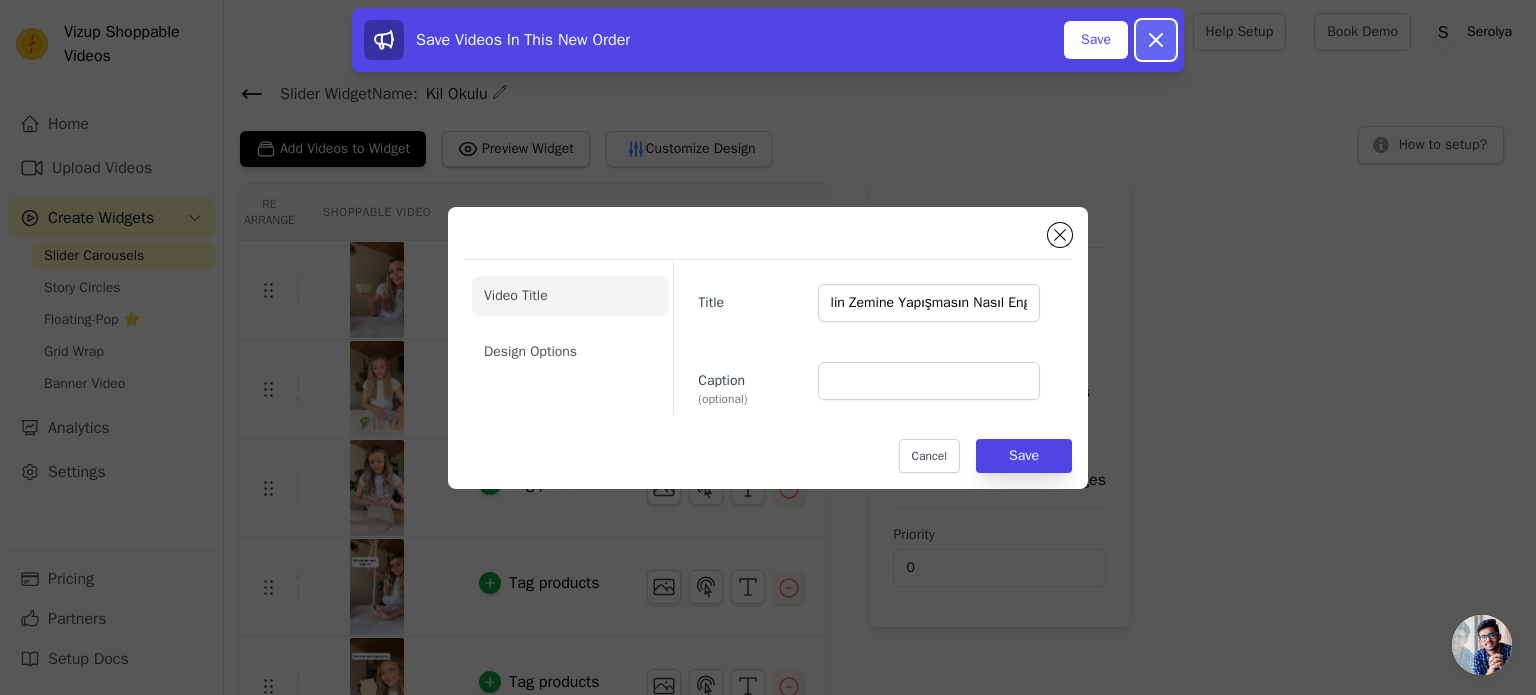 click on "Dismiss" at bounding box center [1156, 40] 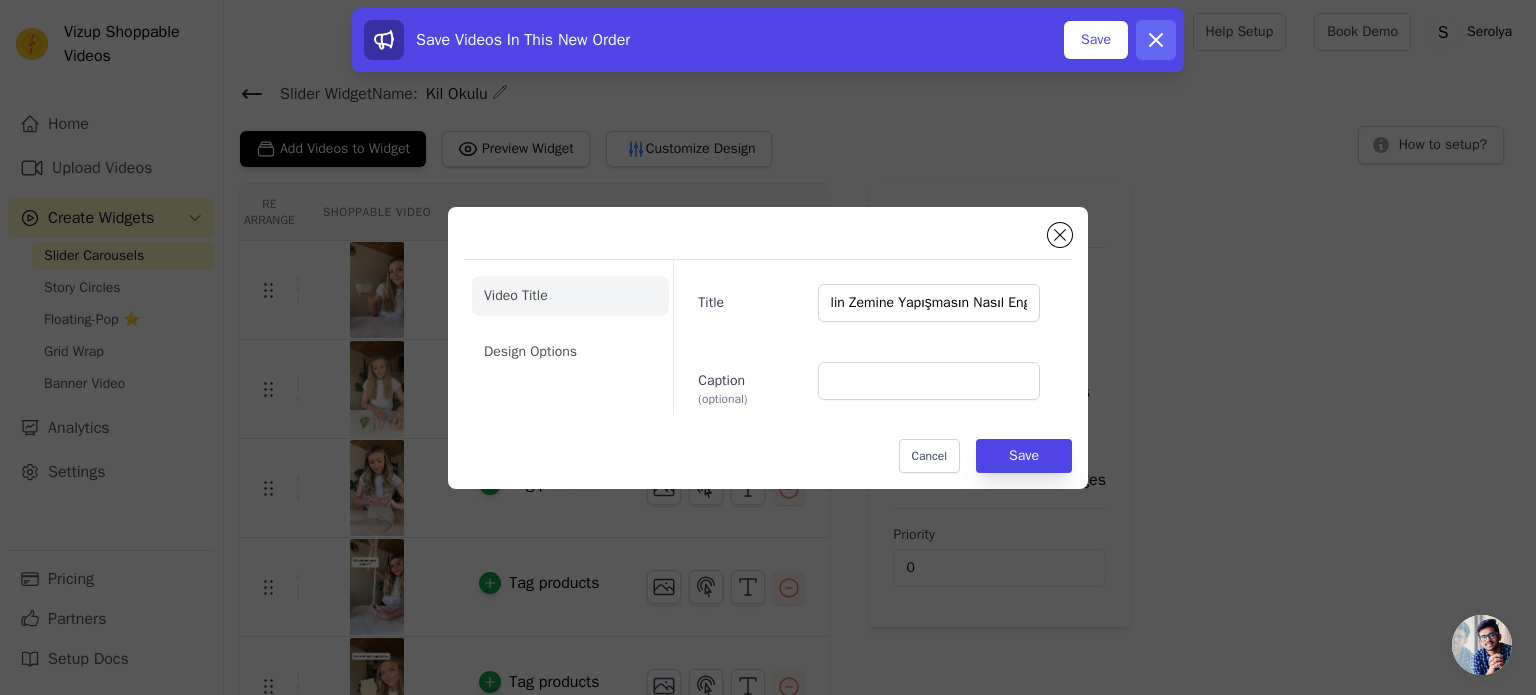 scroll, scrollTop: 0, scrollLeft: 0, axis: both 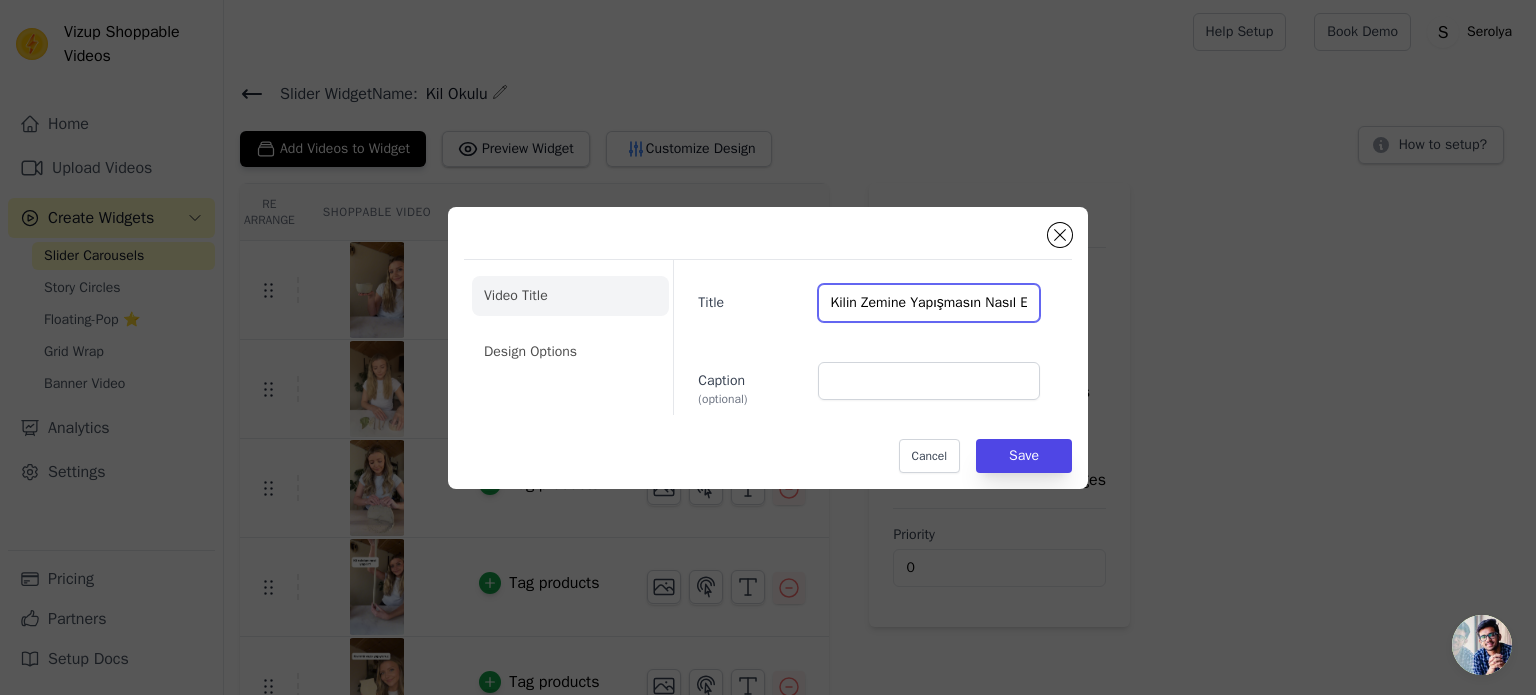 click on "Kilin Zemine Yapışmasın Nasıl Eng" at bounding box center [929, 303] 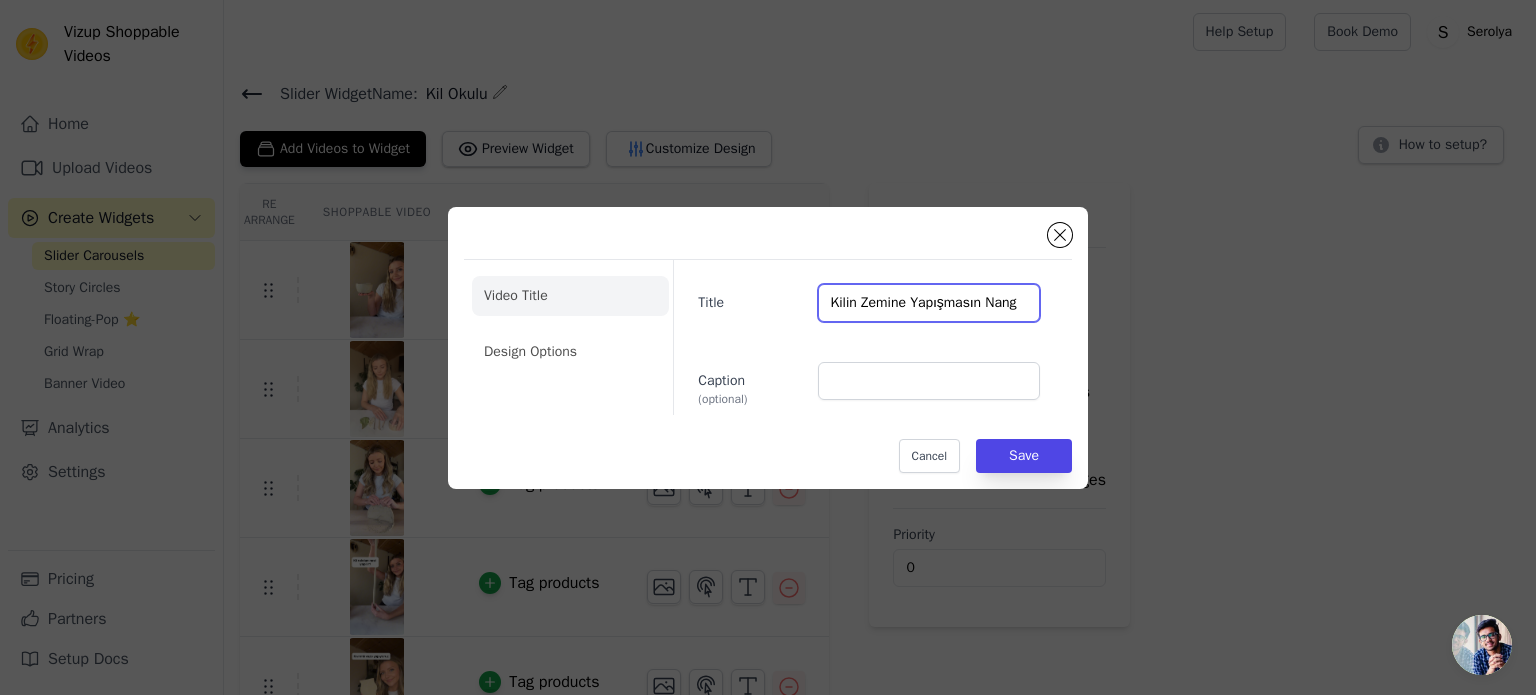 click on "Kilin Zemine Yapışmasın Nang" at bounding box center (929, 303) 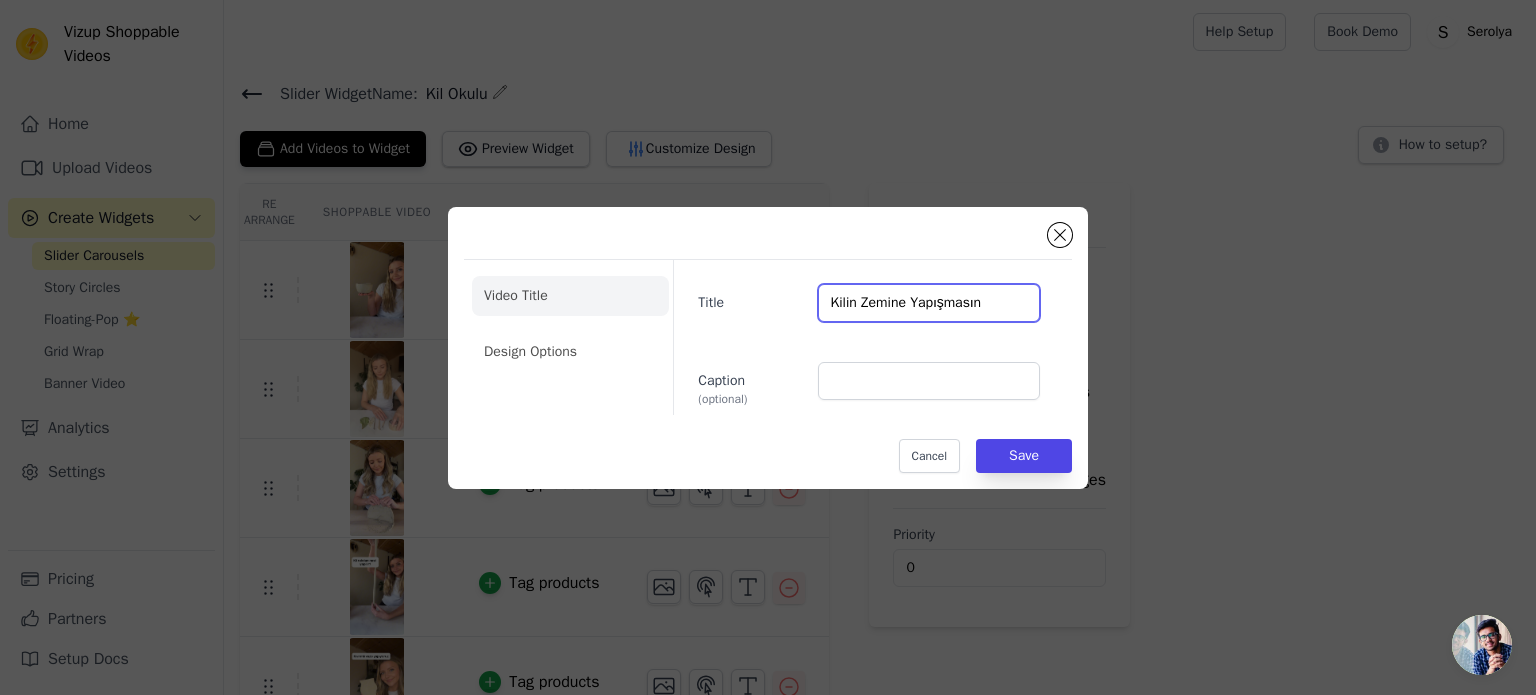 type on "Kilin Zemine Yapışmasın" 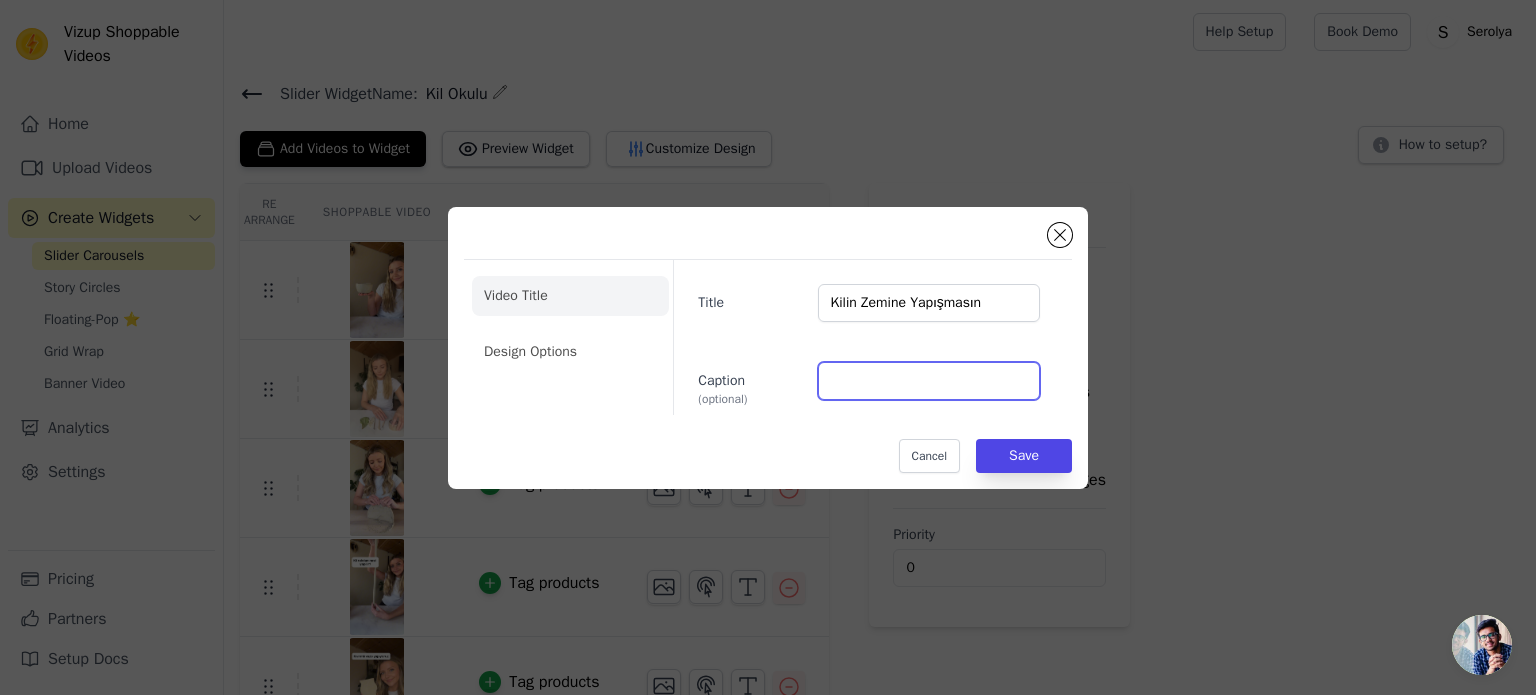 click on "Caption  (optional)" at bounding box center [929, 381] 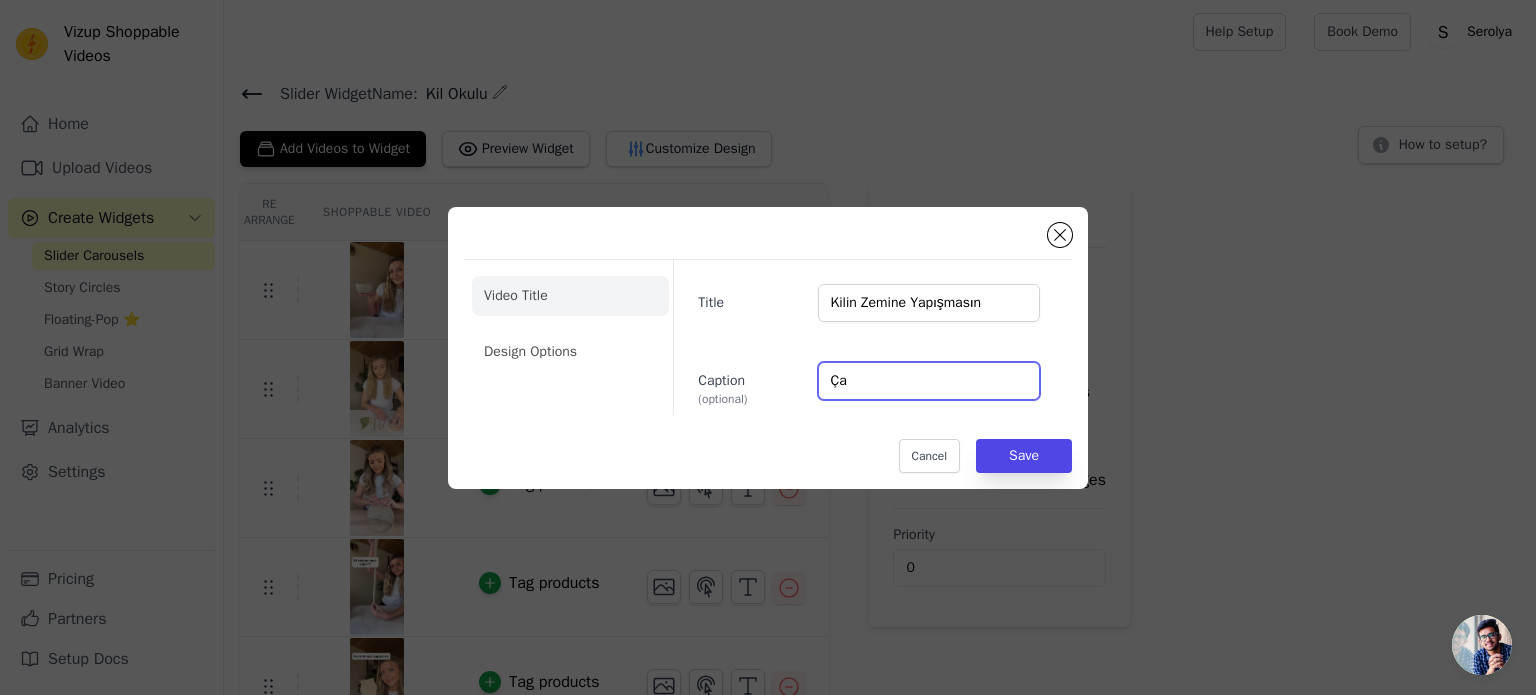 type on "Ç" 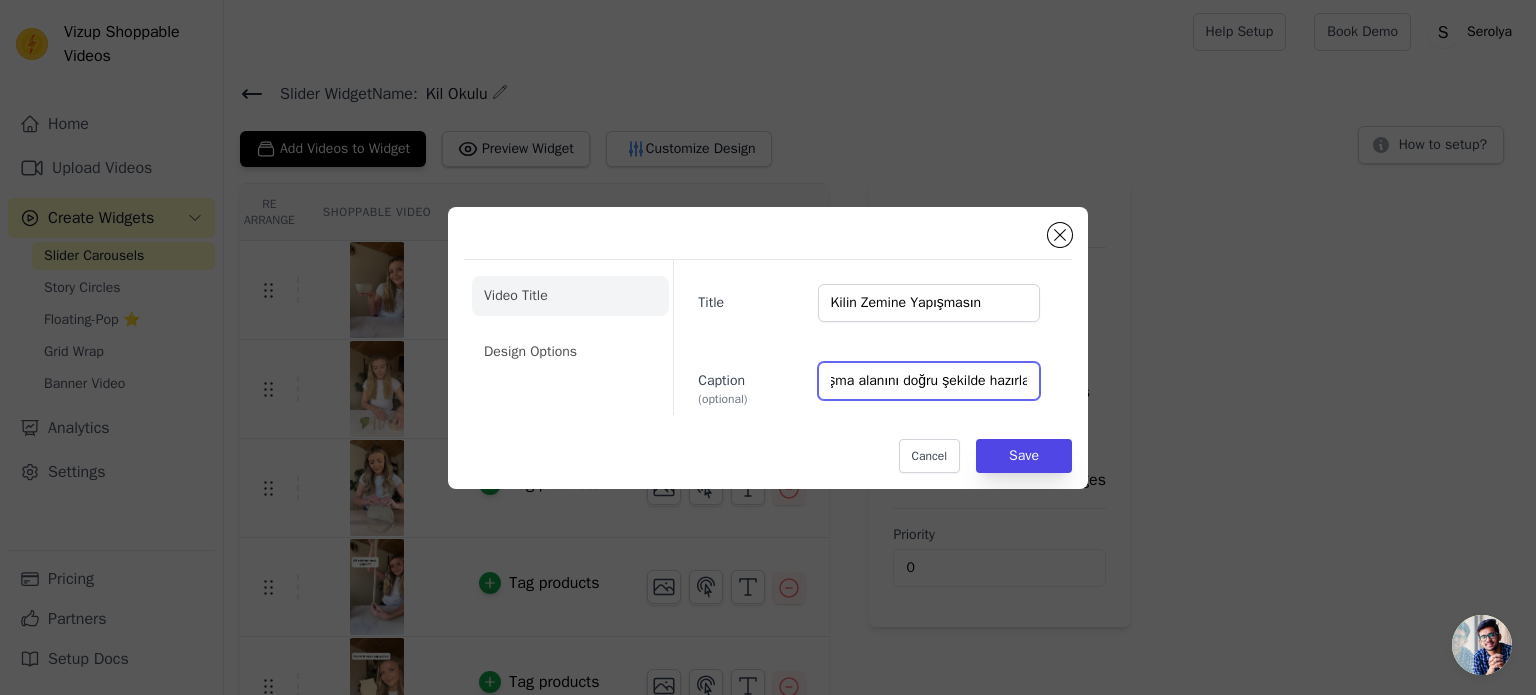scroll, scrollTop: 0, scrollLeft: 217, axis: horizontal 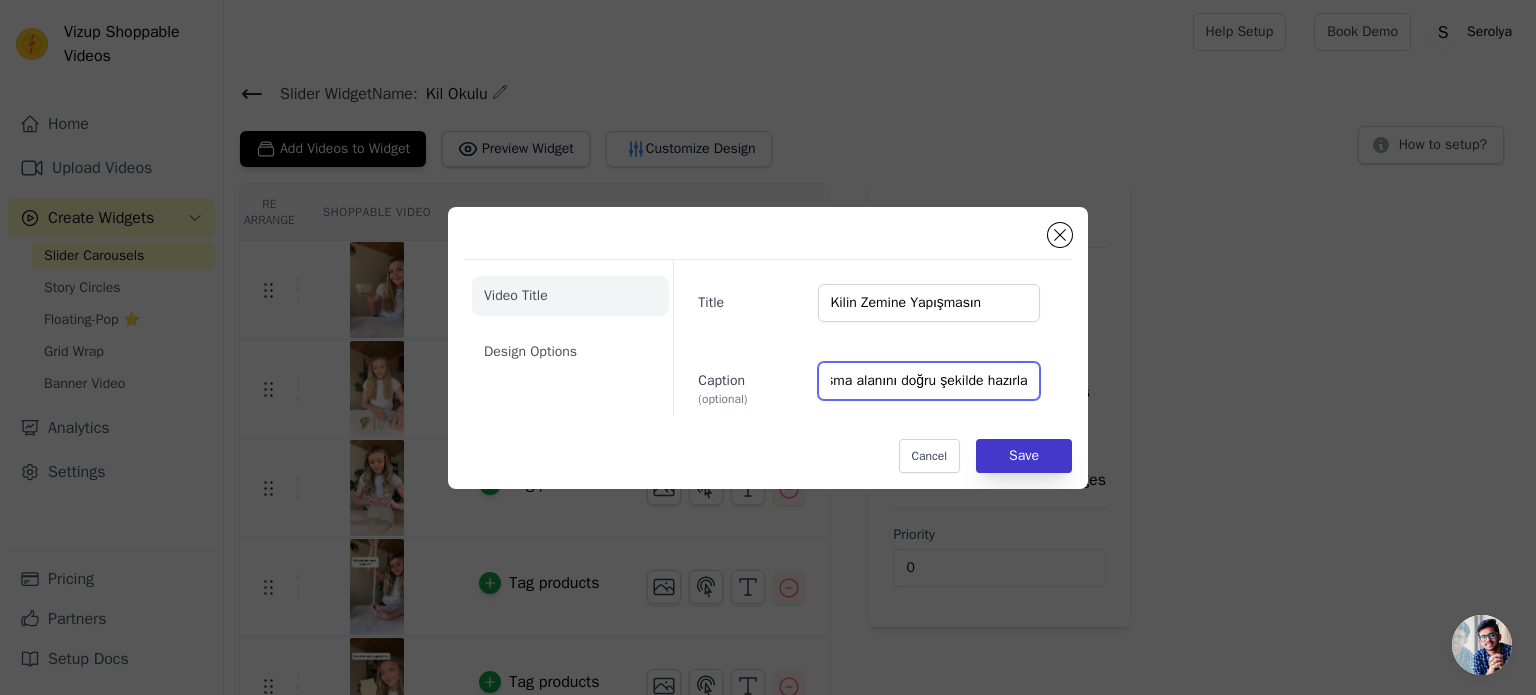 type on "Kilim zemine yapışmaması için çalışma alanını doğru şekilde hazırla." 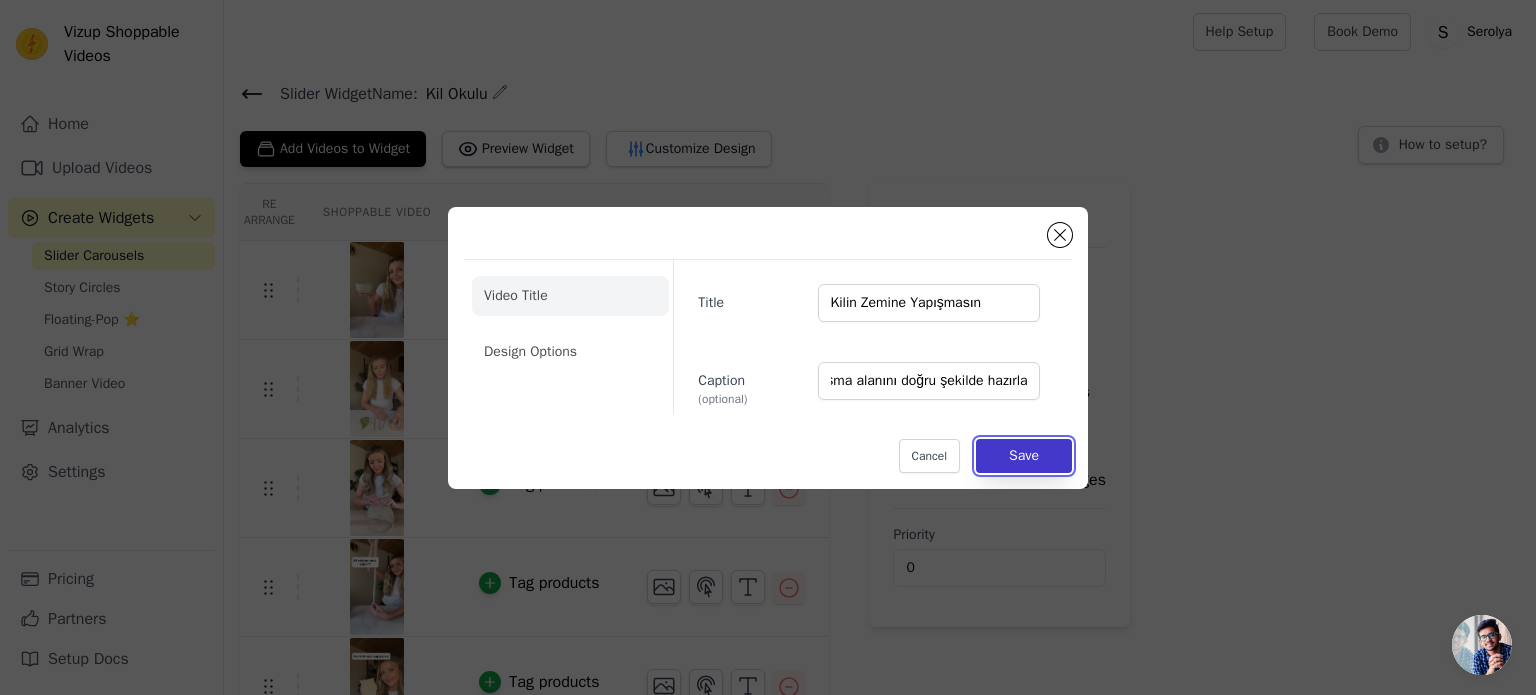 click on "Save" at bounding box center [1024, 456] 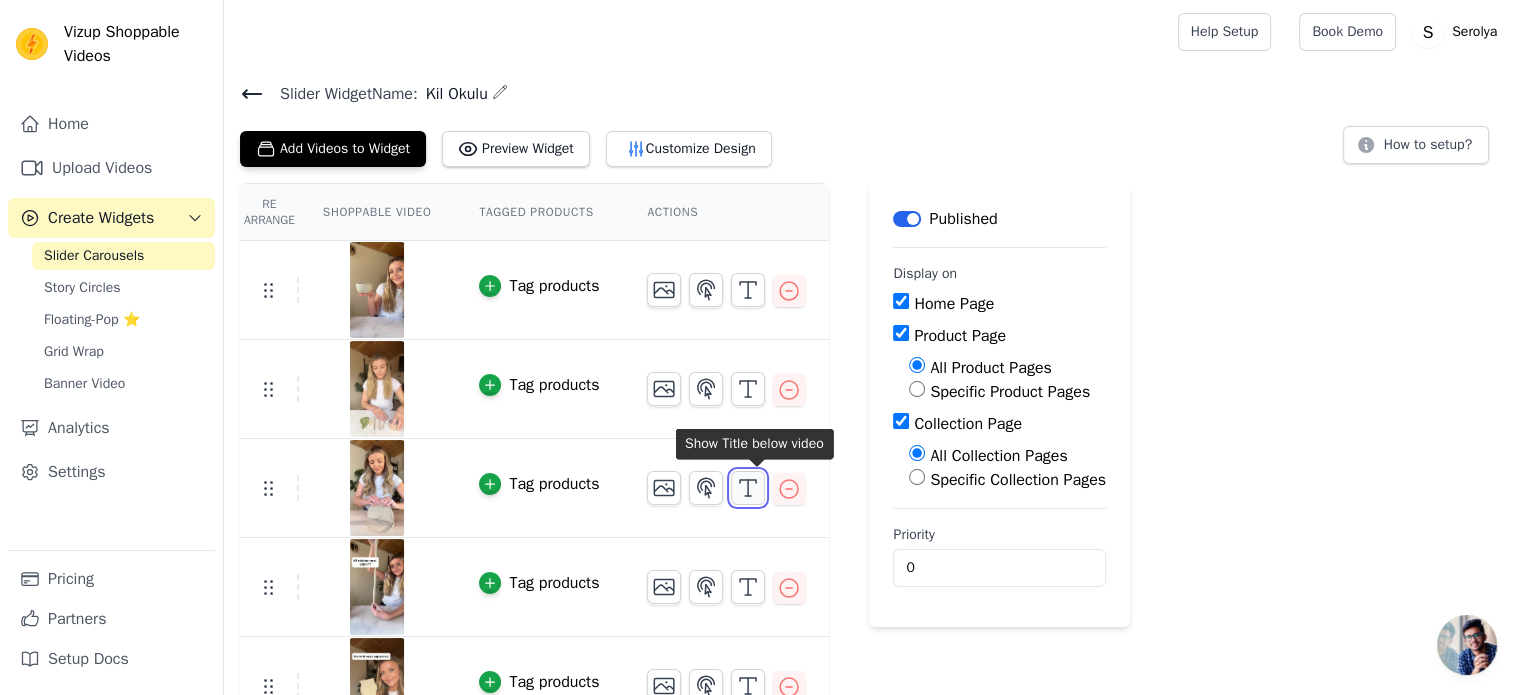click 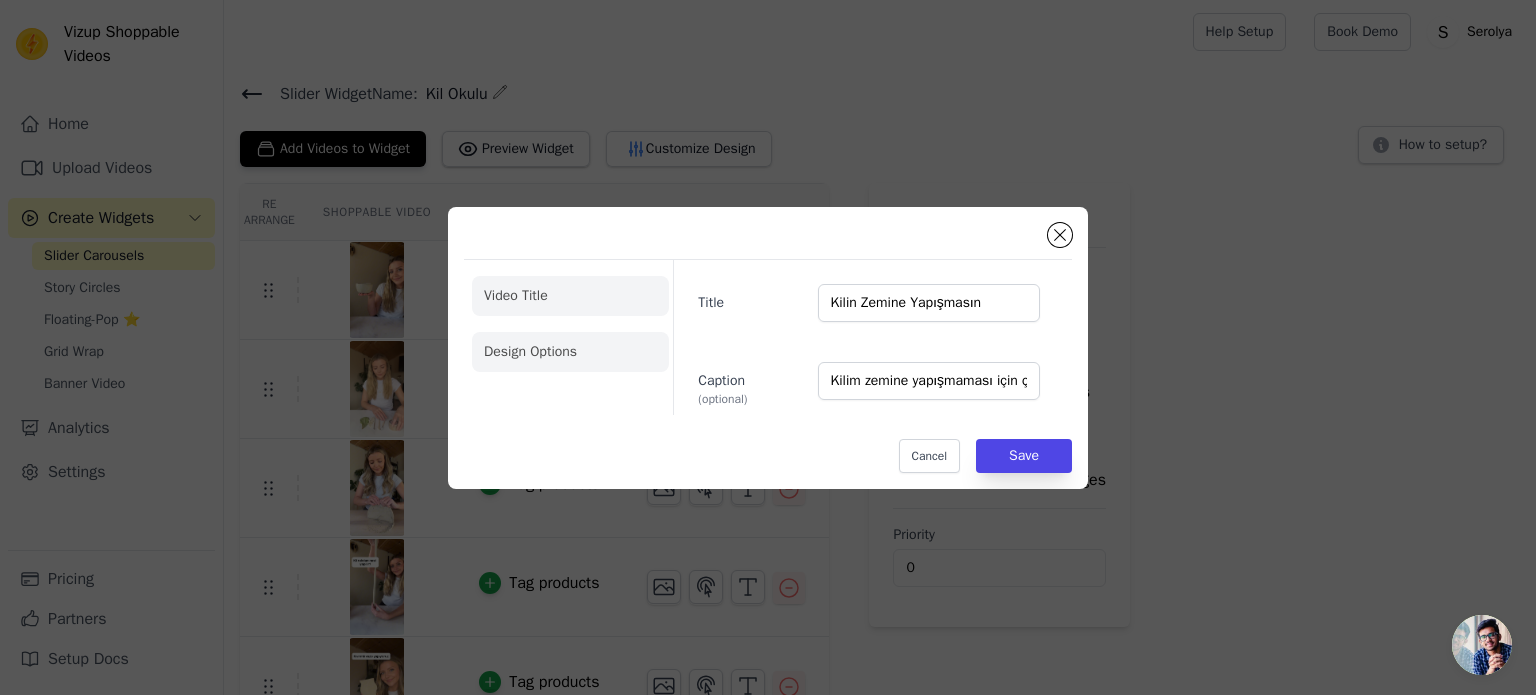 click on "Design Options" 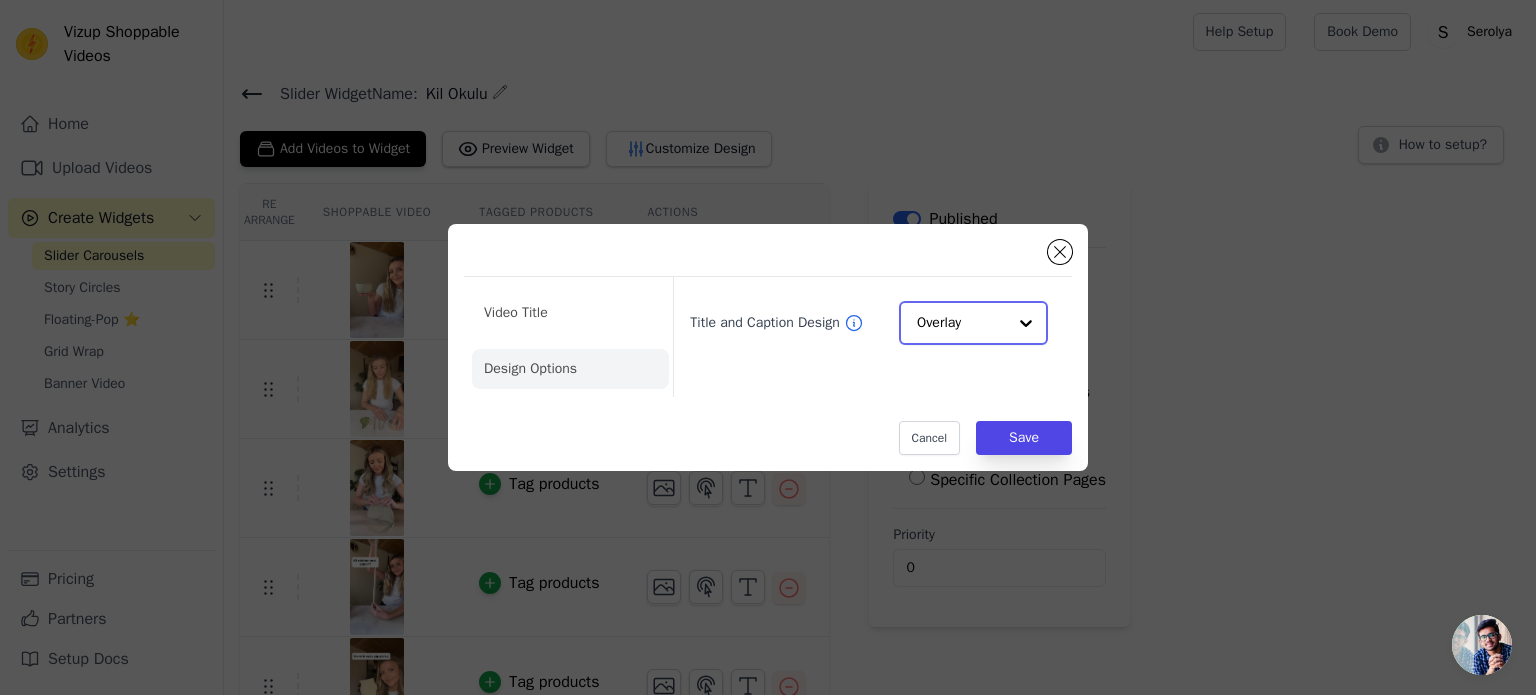 click at bounding box center [1026, 323] 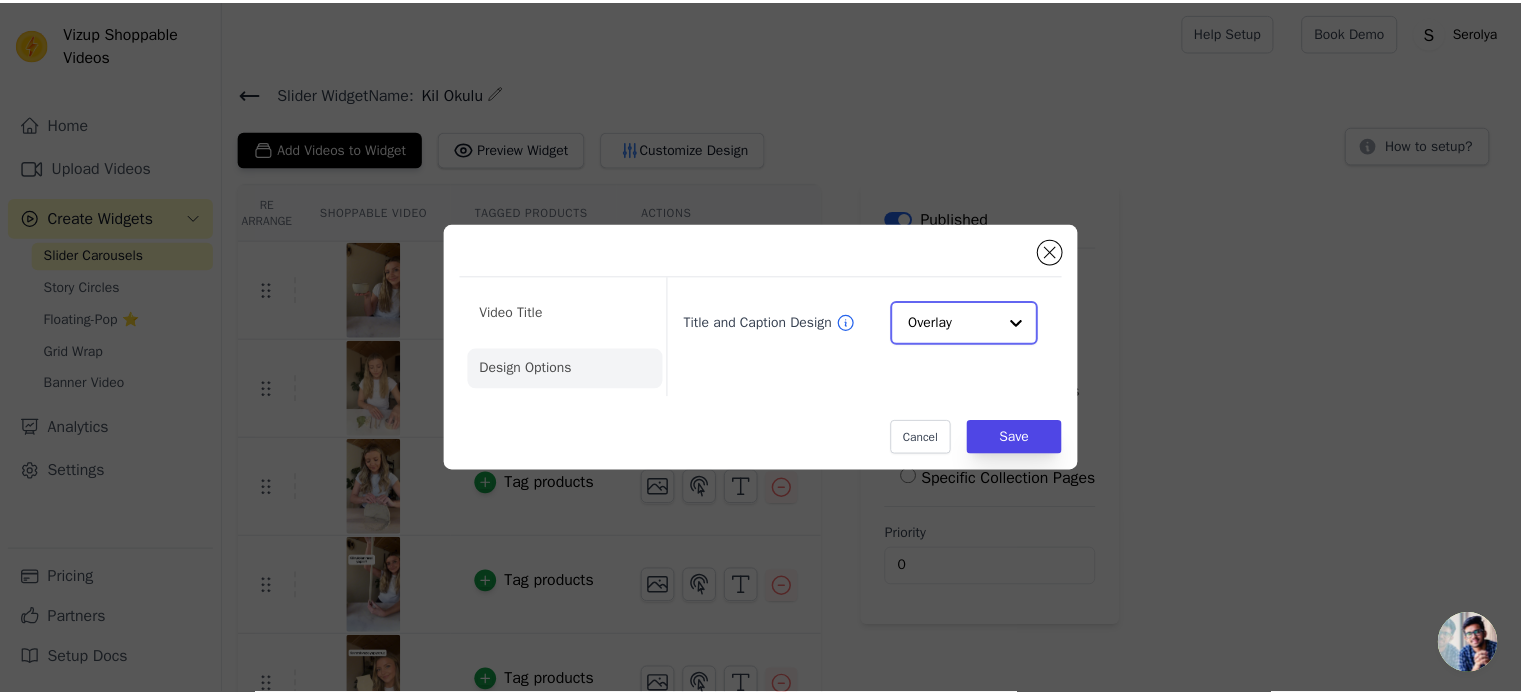 scroll, scrollTop: 0, scrollLeft: 0, axis: both 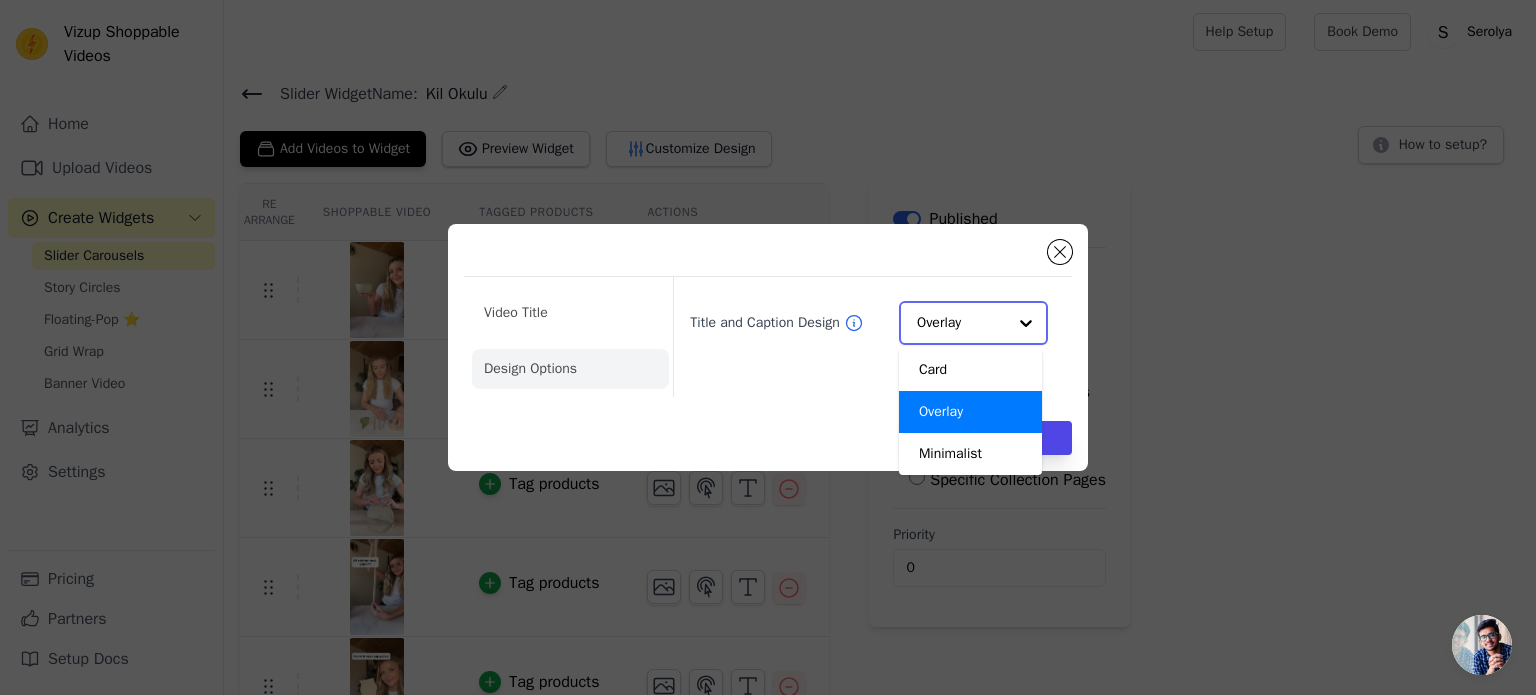 click on "Card" at bounding box center [970, 370] 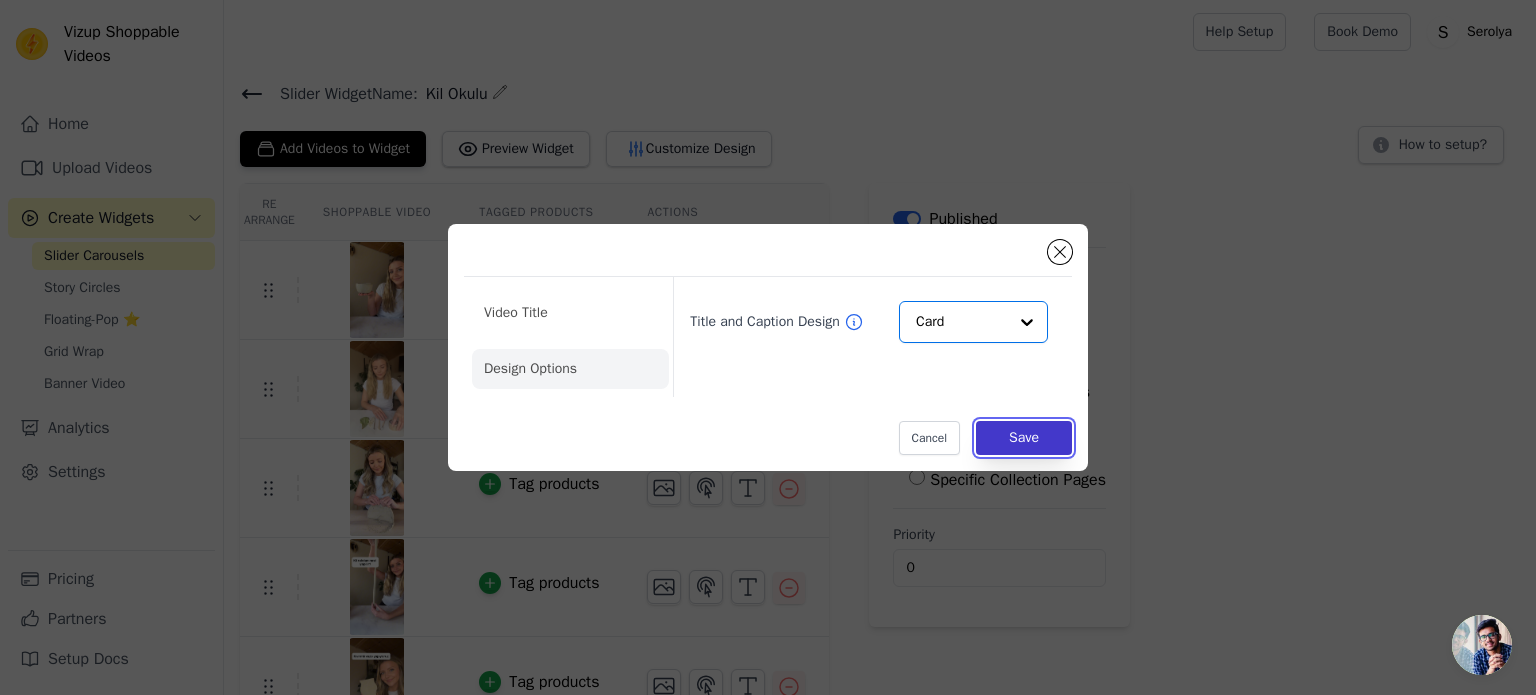 click on "Save" at bounding box center (1024, 438) 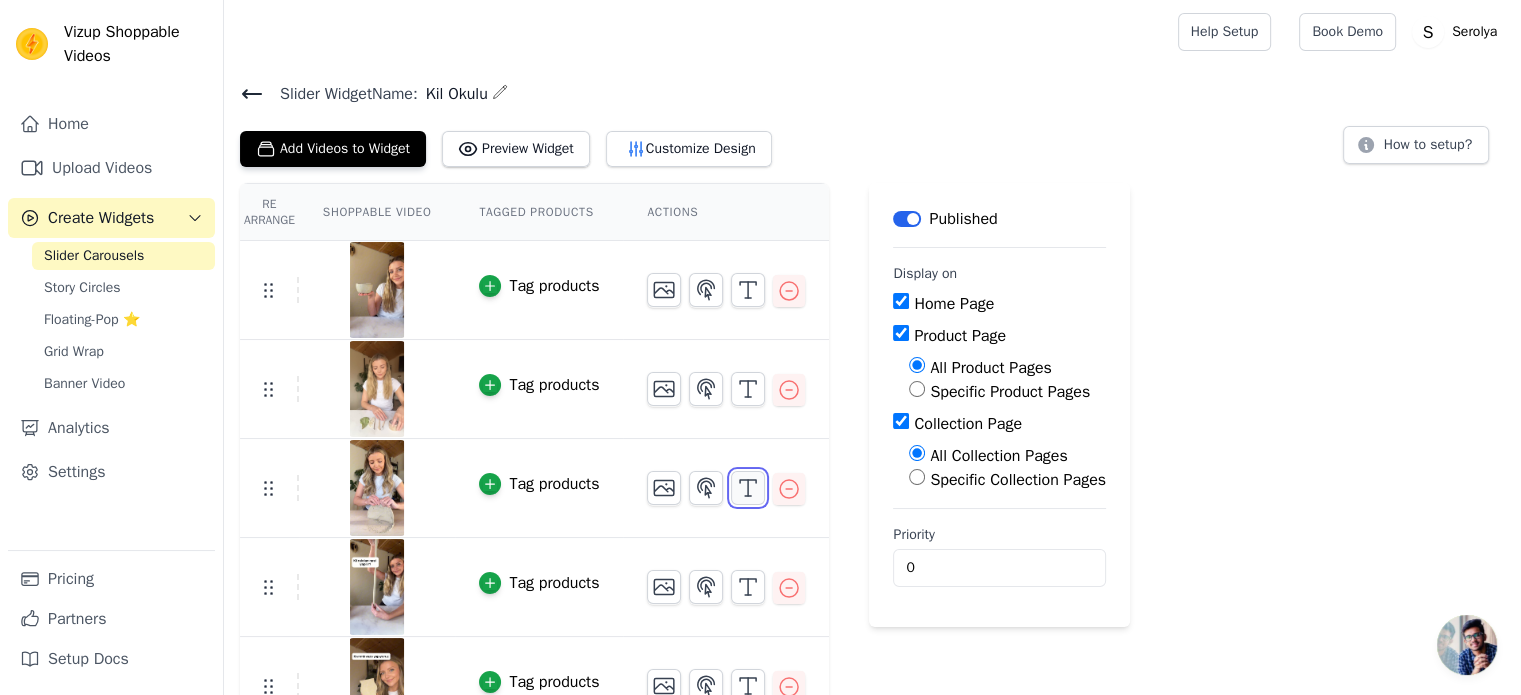 click at bounding box center [748, 488] 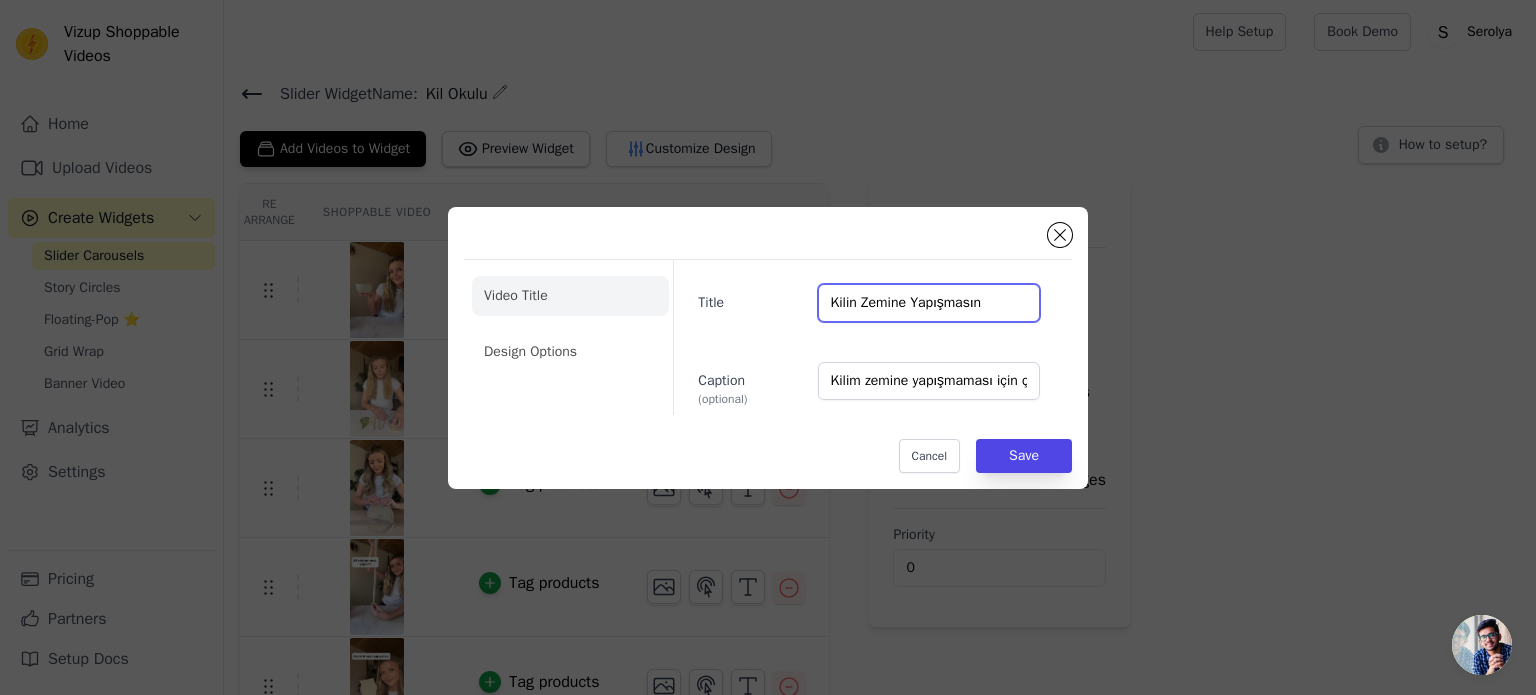 click on "Kilin Zemine Yapışmasın" at bounding box center (929, 303) 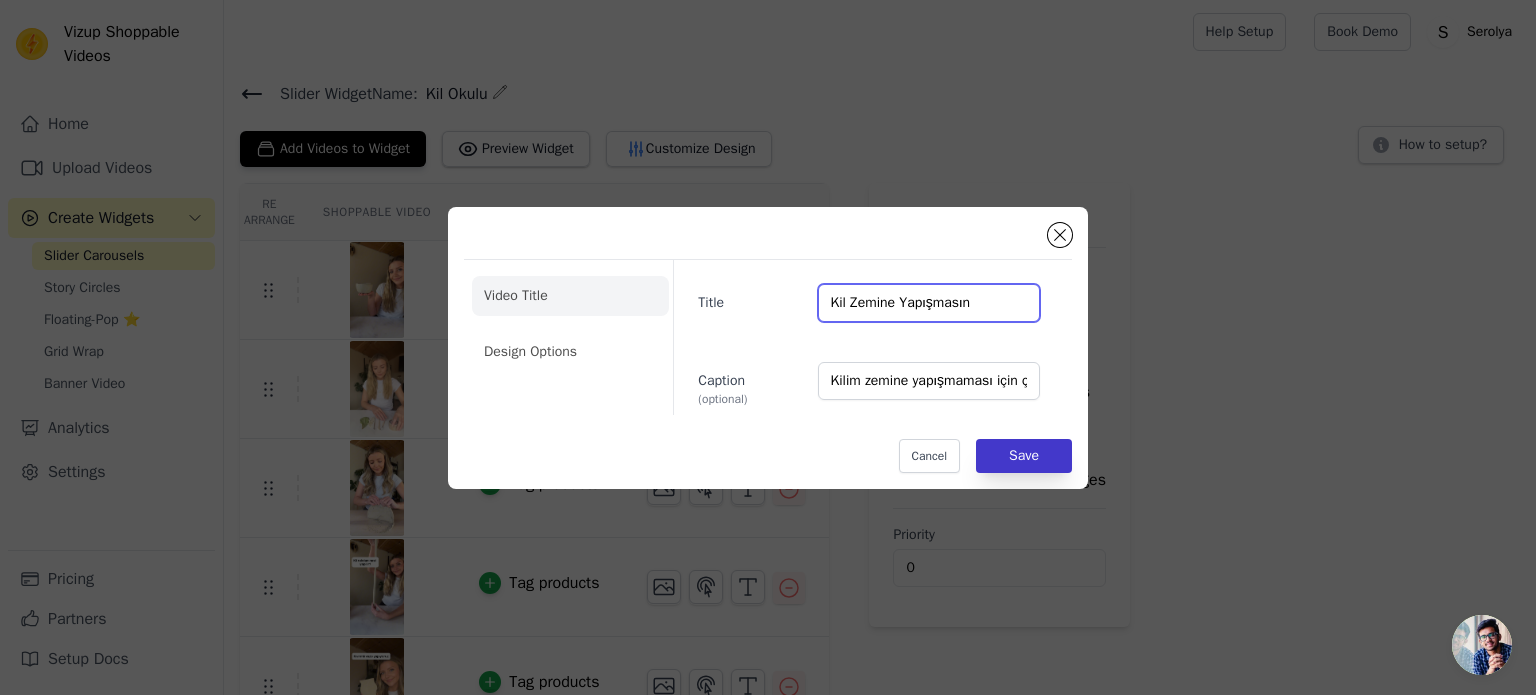type on "Kil Zemine Yapışmasın" 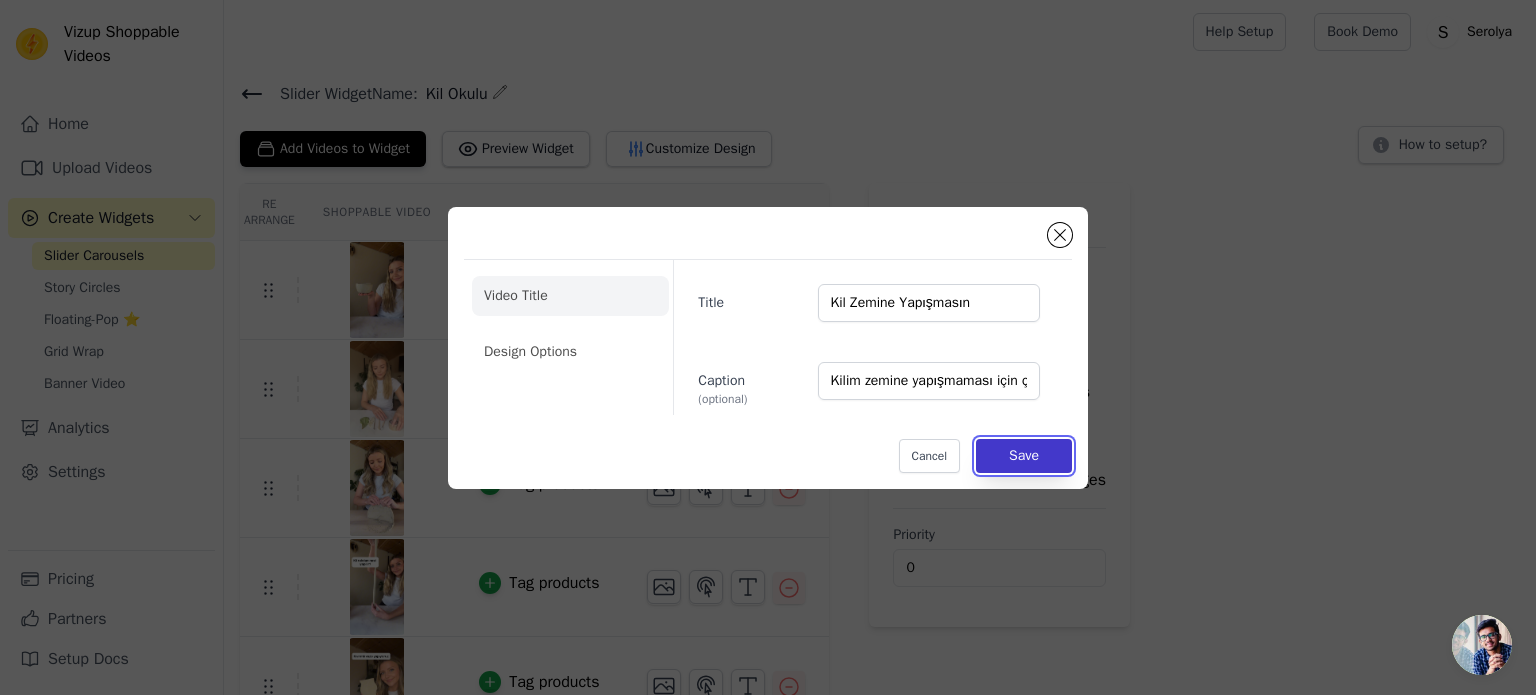 click on "Save" at bounding box center [1024, 456] 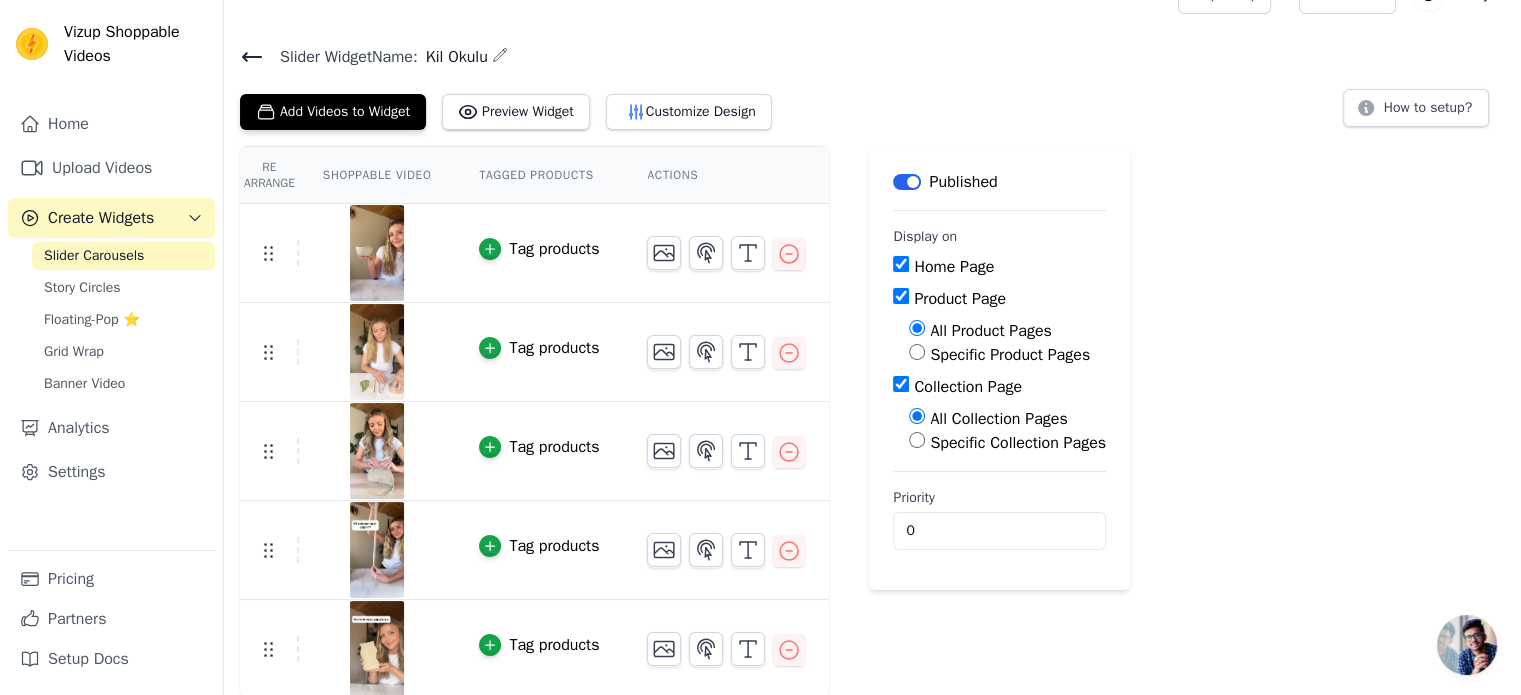 scroll, scrollTop: 38, scrollLeft: 0, axis: vertical 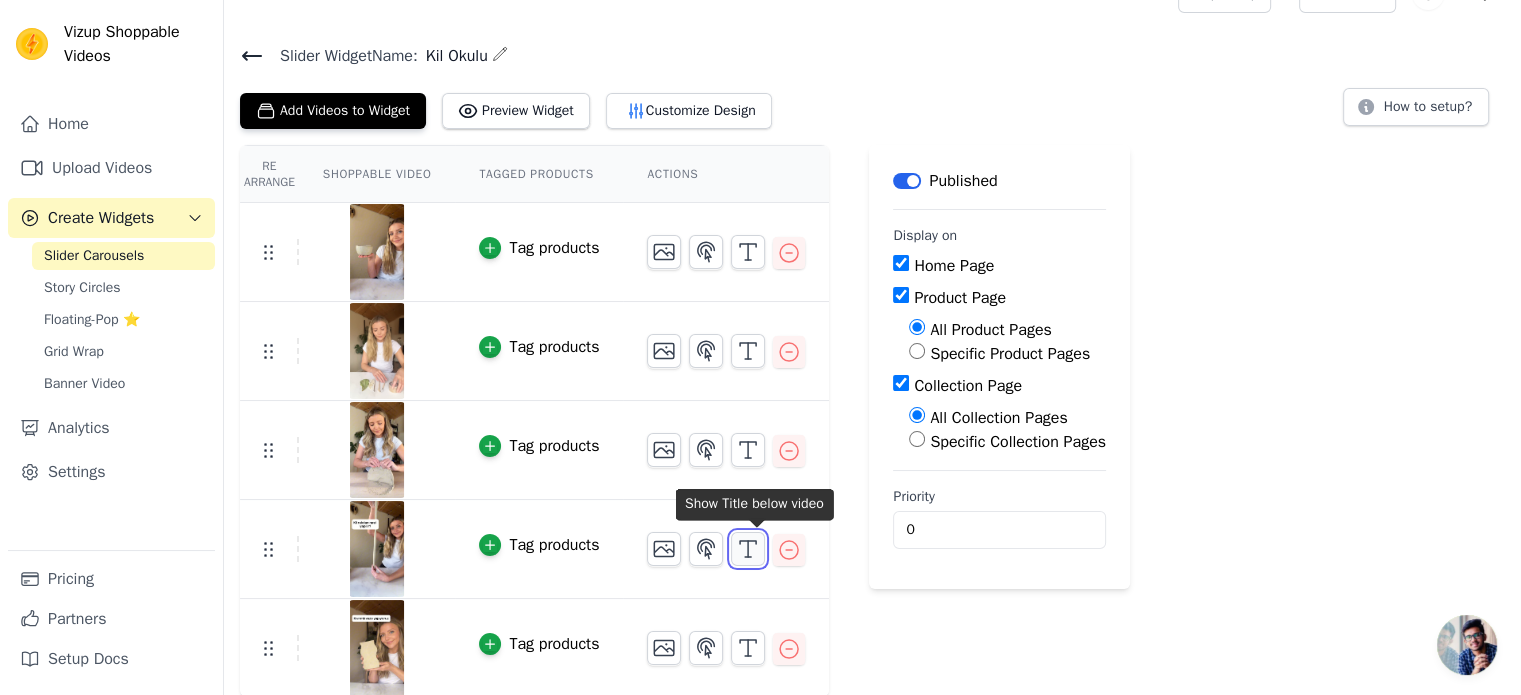 click 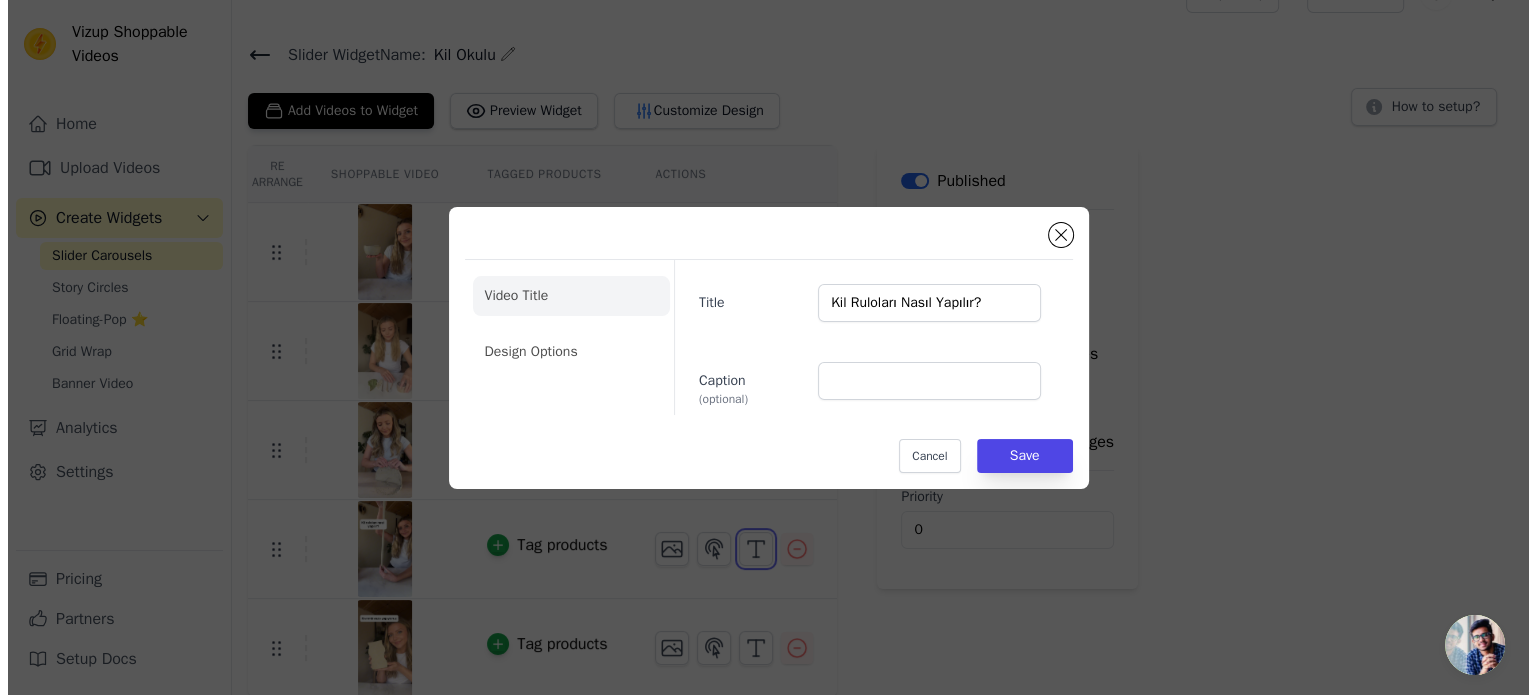 scroll, scrollTop: 0, scrollLeft: 0, axis: both 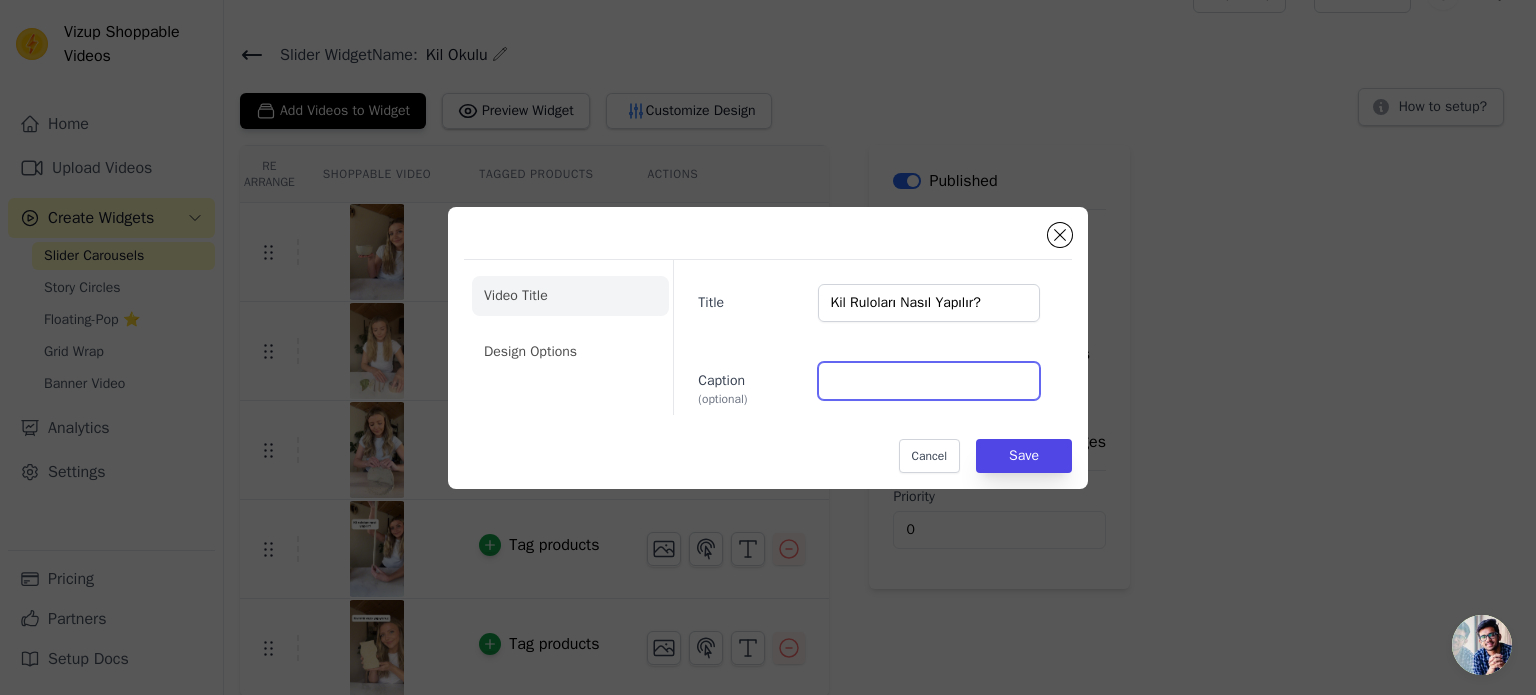 click on "Caption  (optional)" at bounding box center [929, 381] 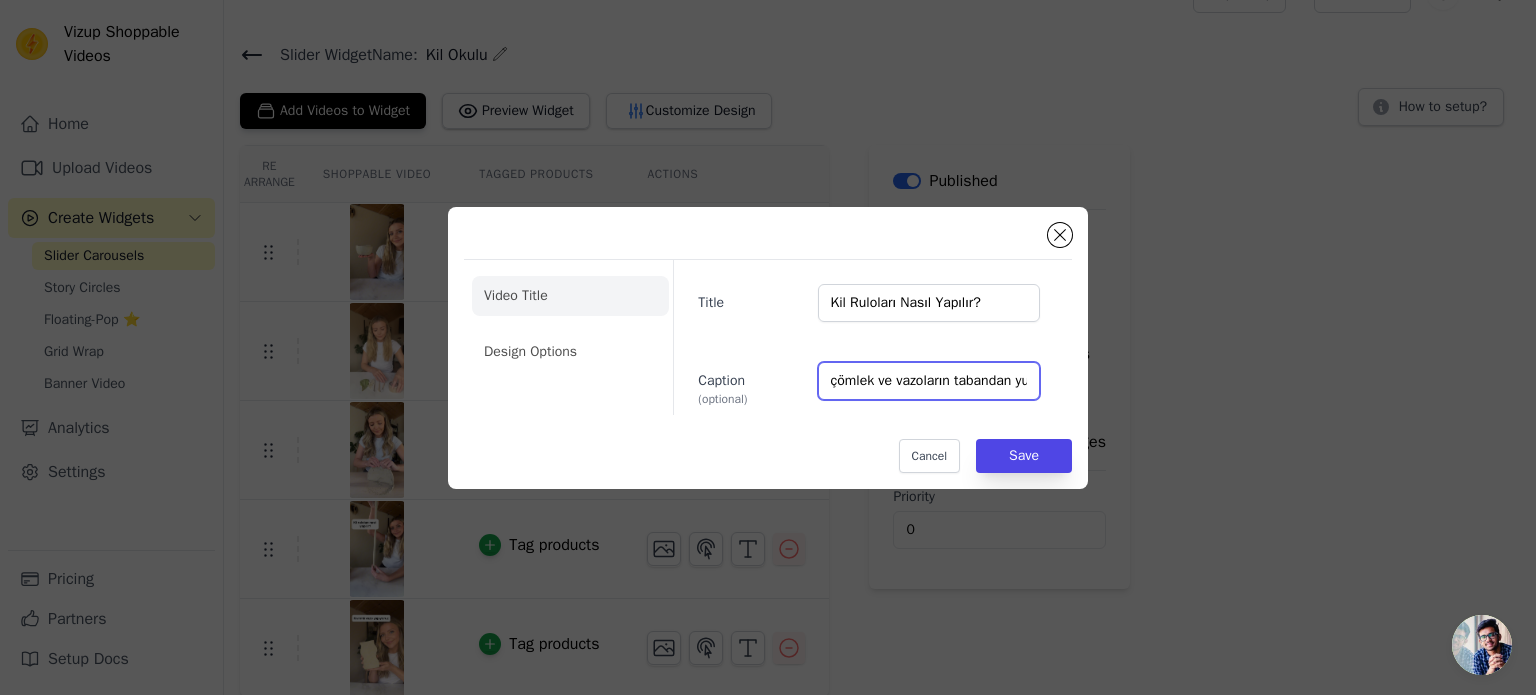 scroll, scrollTop: 0, scrollLeft: 439, axis: horizontal 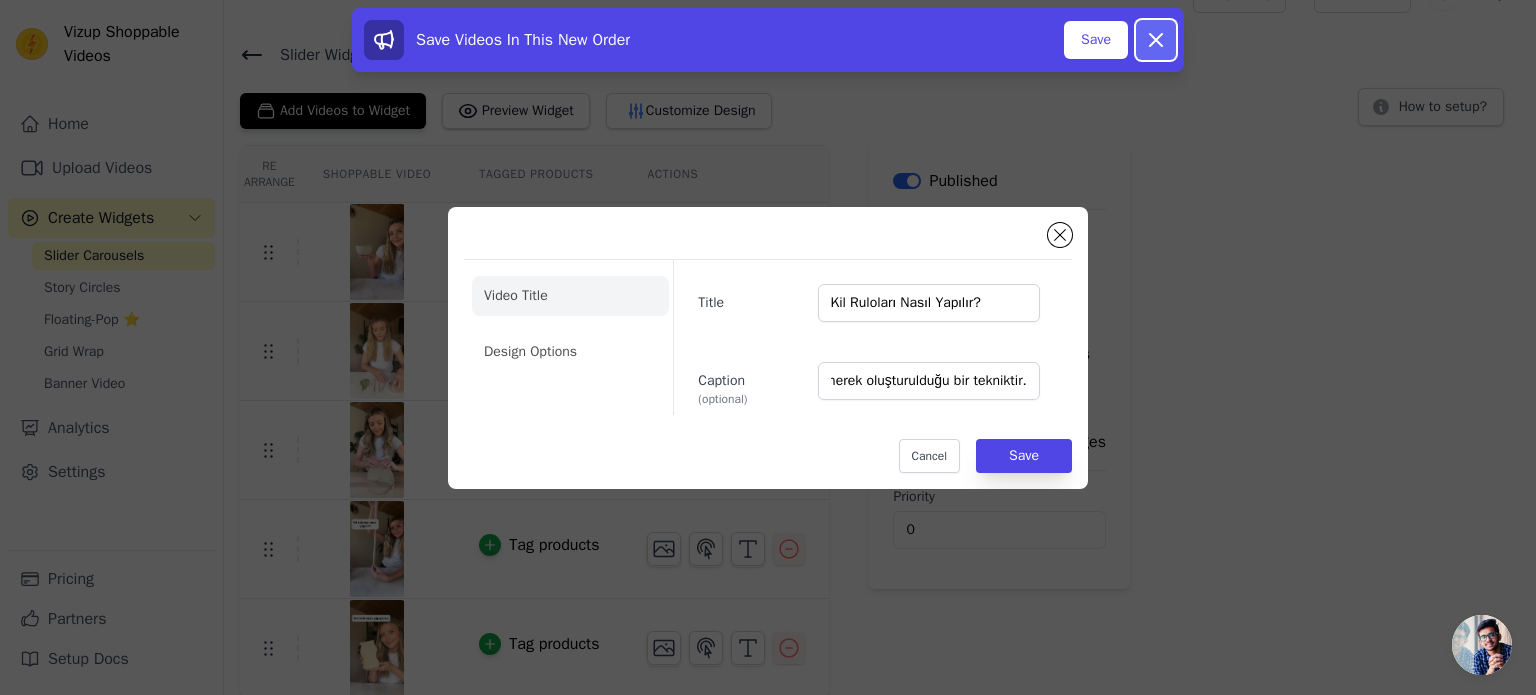 click 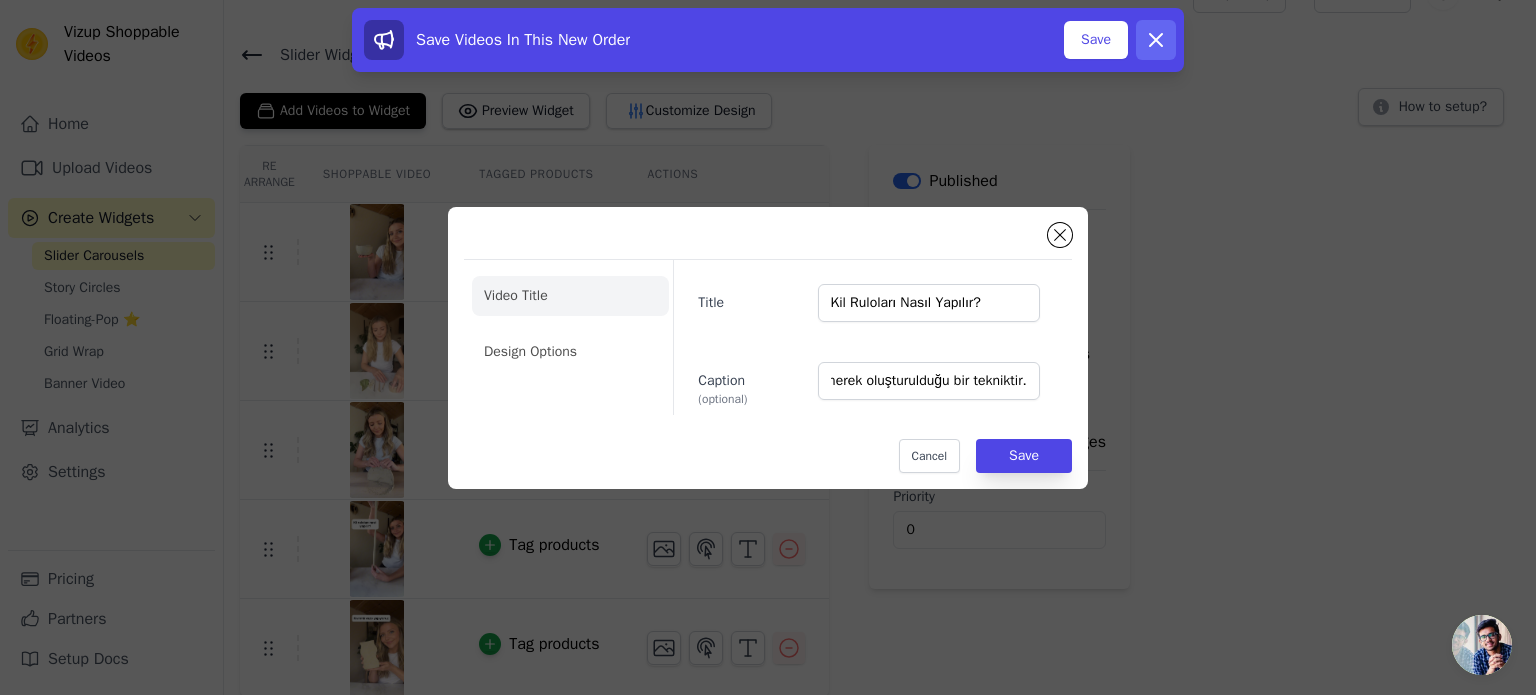scroll, scrollTop: 0, scrollLeft: 0, axis: both 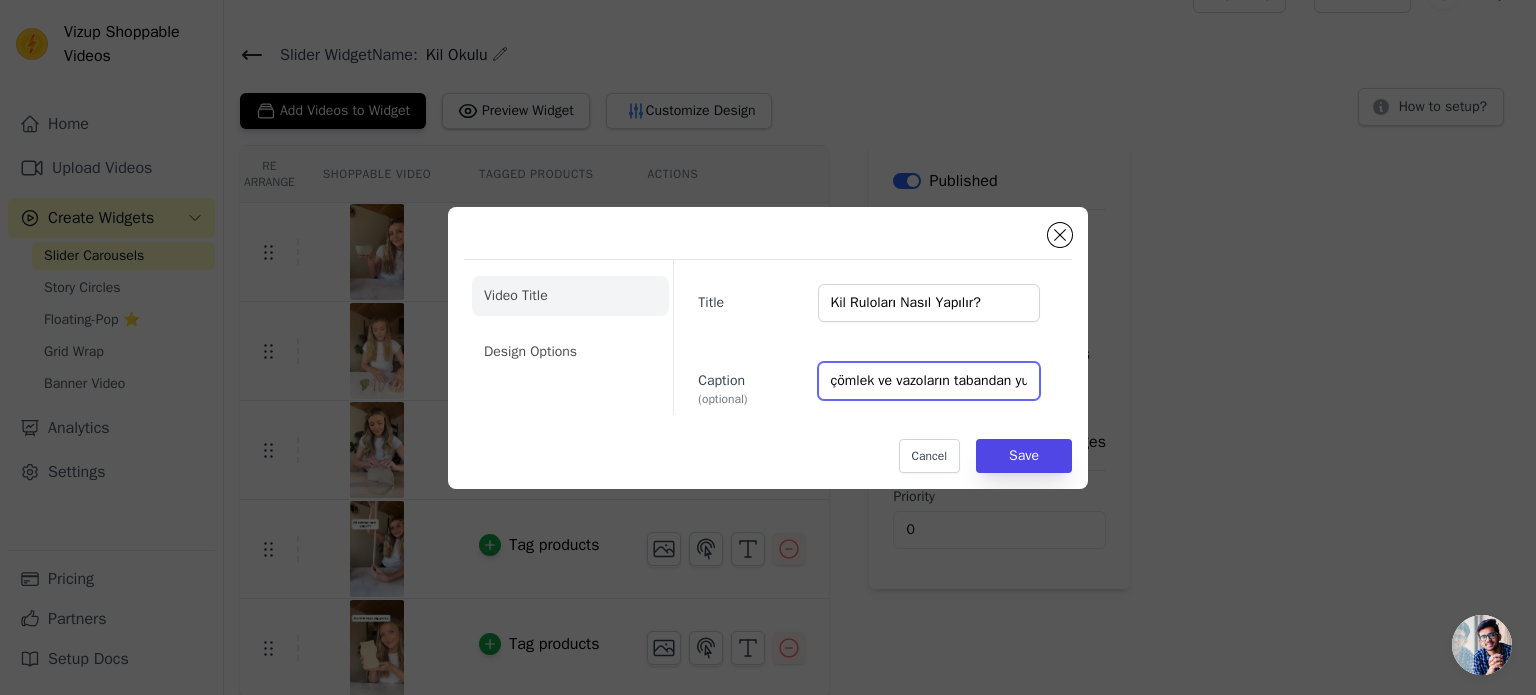 click on "çömlek ve vazoların tabandan yukarıya doğru kil halkaları üst üste eklenerek oluşturulduğu bir tekniktir." at bounding box center (929, 381) 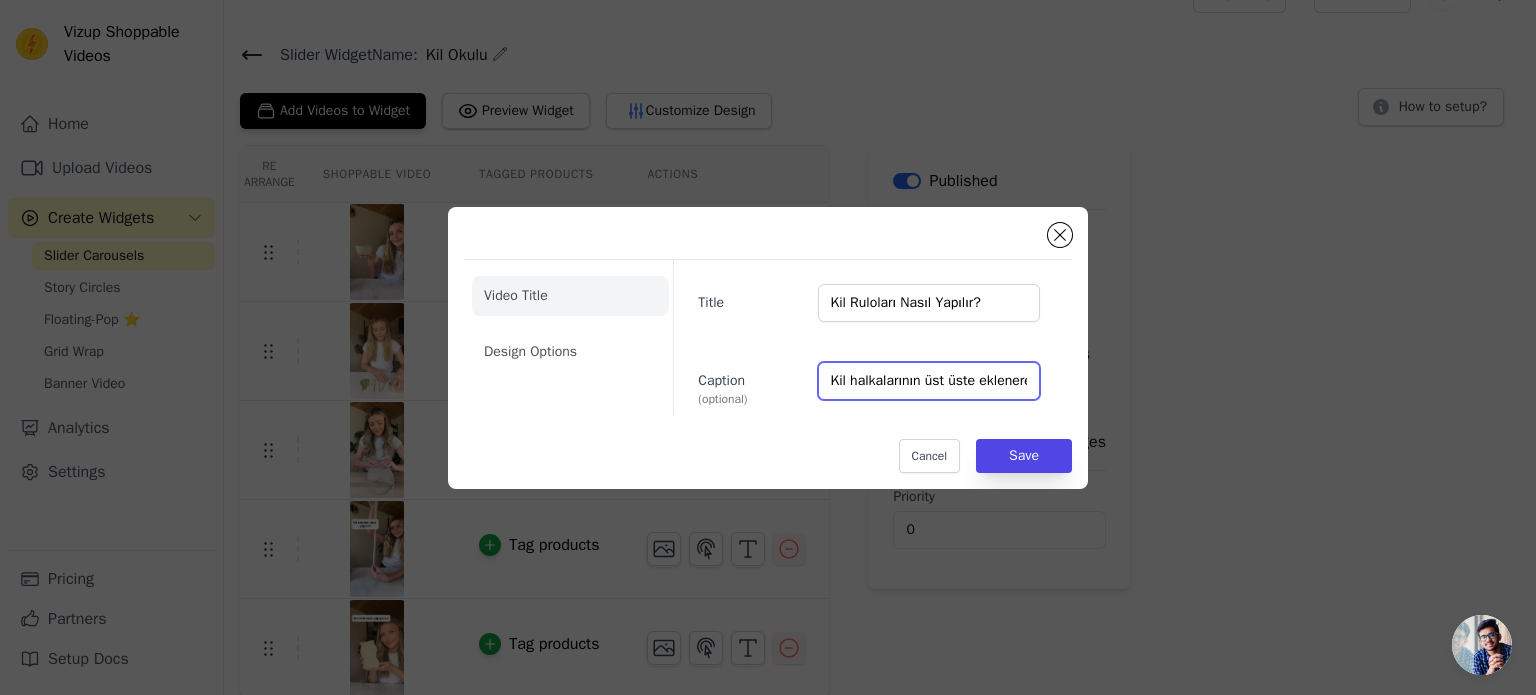 scroll, scrollTop: 0, scrollLeft: 285, axis: horizontal 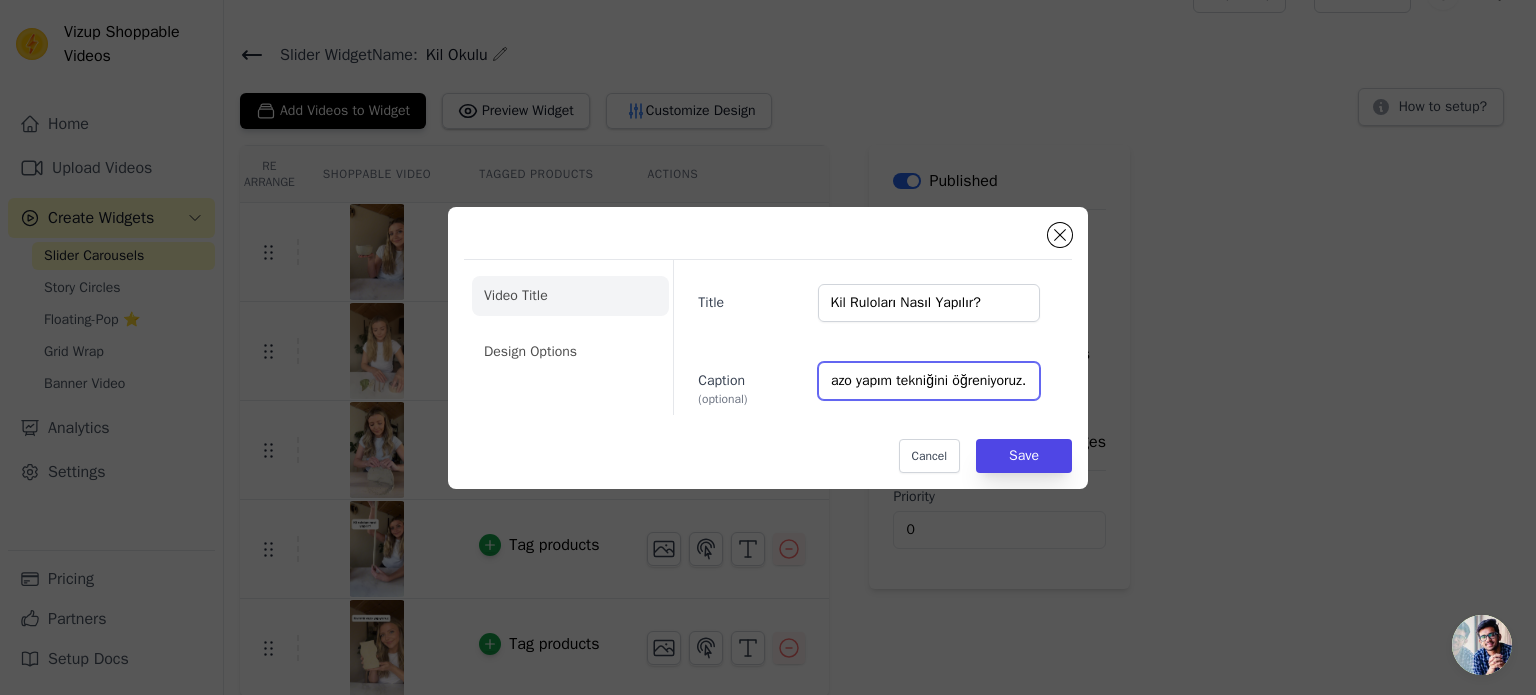 type on "Kil halkalarının üst üste eklenerek çömlek ve vazo yapım tekniğini öğreniyoruz." 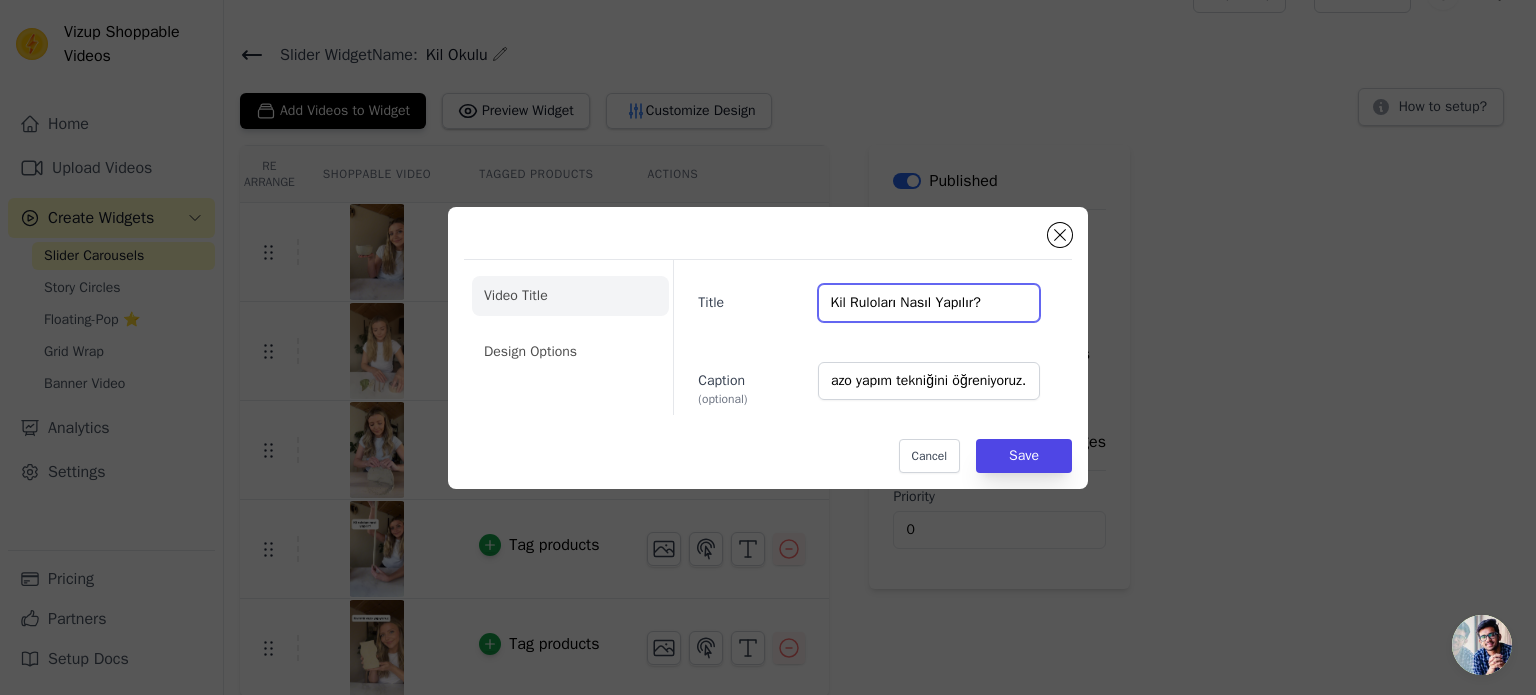 click on "Kil Ruloları Nasıl Yapılır?" at bounding box center [929, 303] 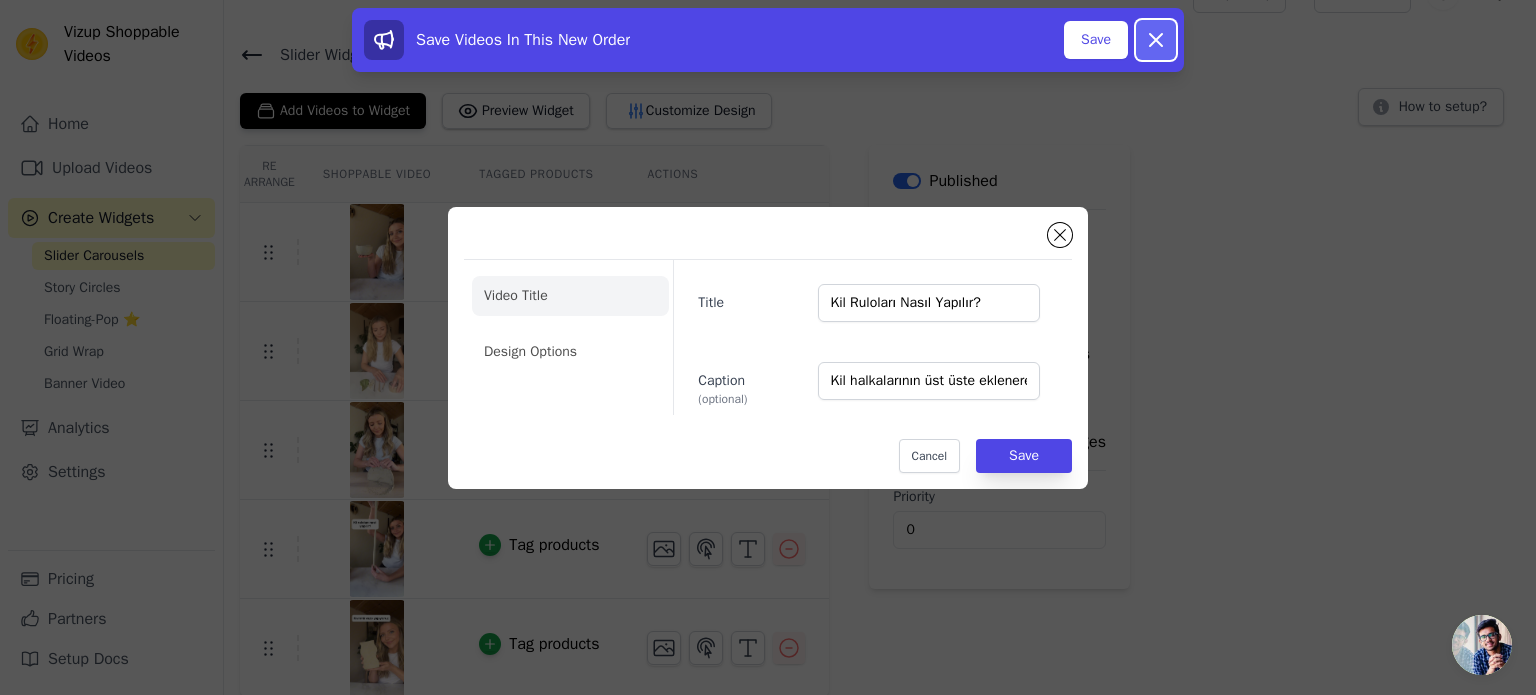 click 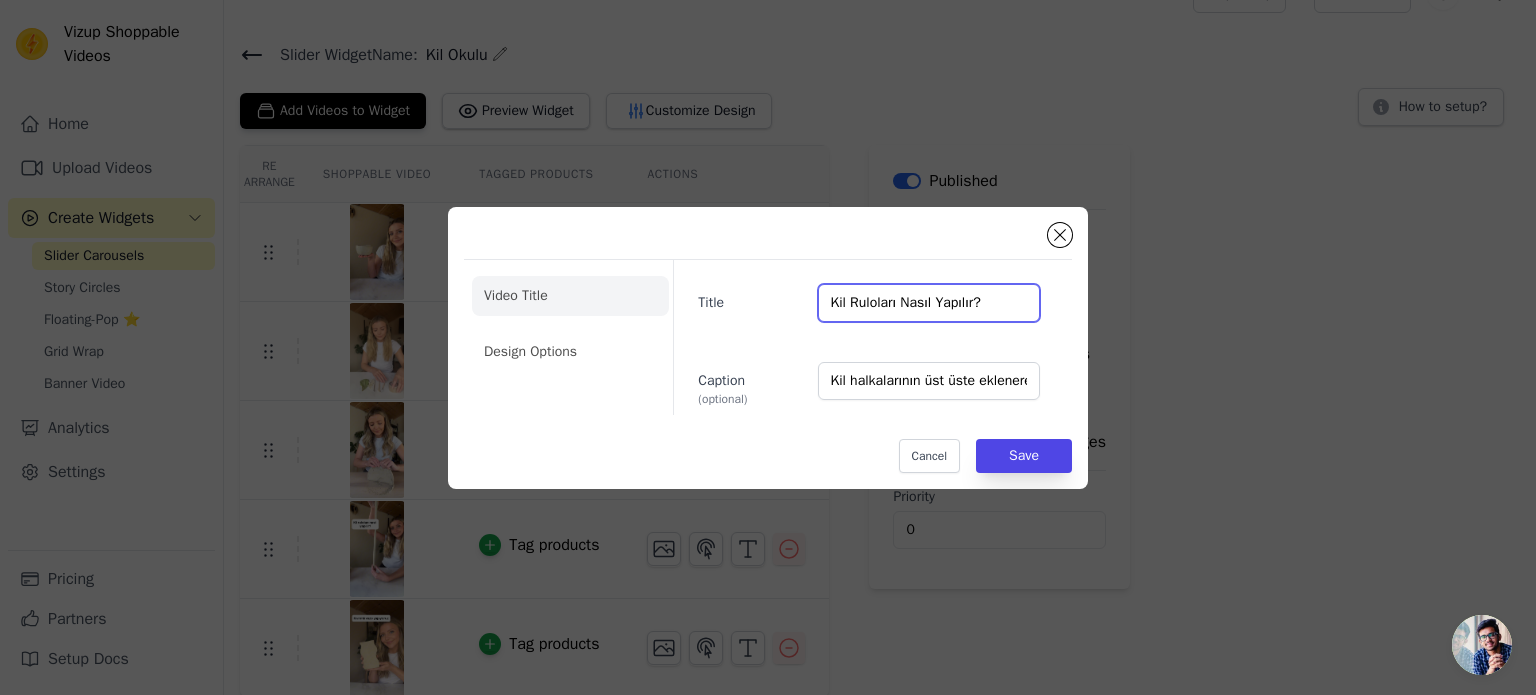 click on "Kil Ruloları Nasıl Yapılır?" at bounding box center [929, 303] 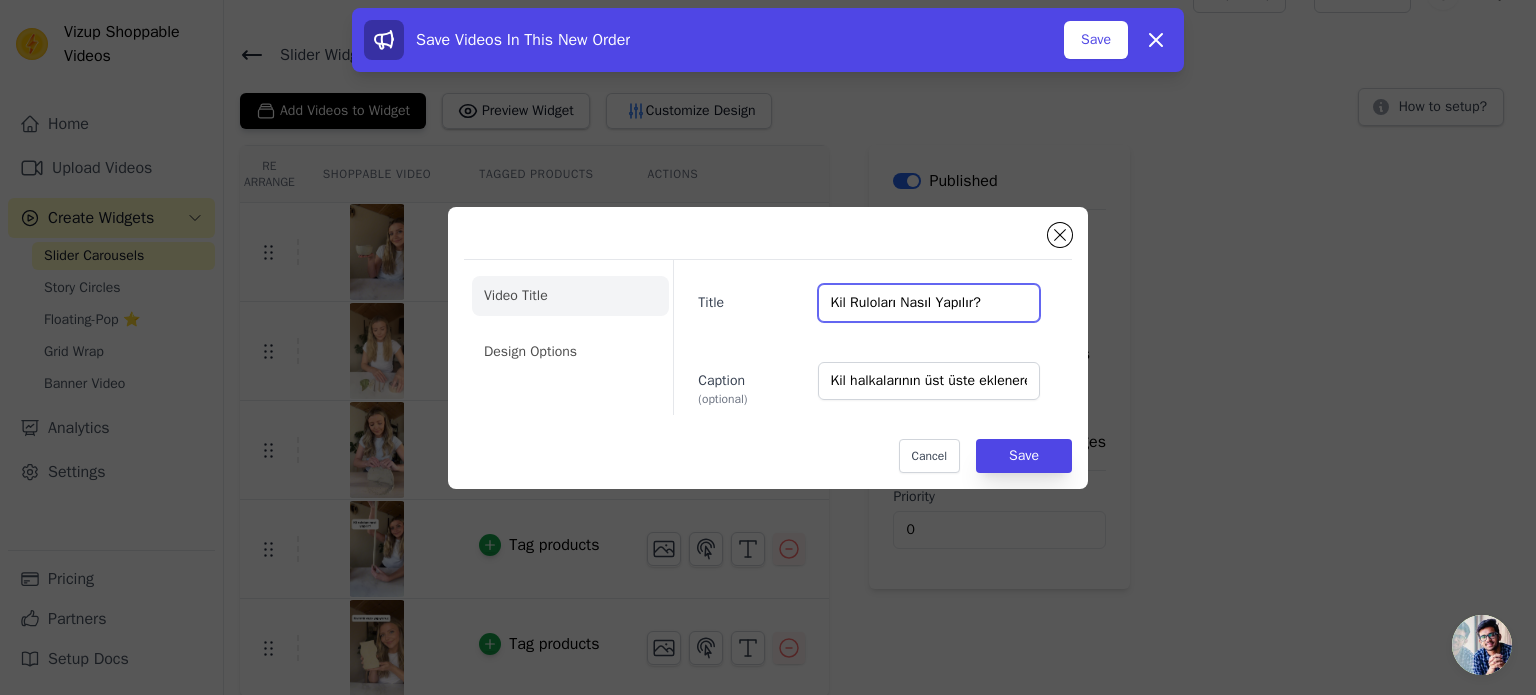 click on "Kil Ruloları Nasıl Yapılır?" at bounding box center [929, 303] 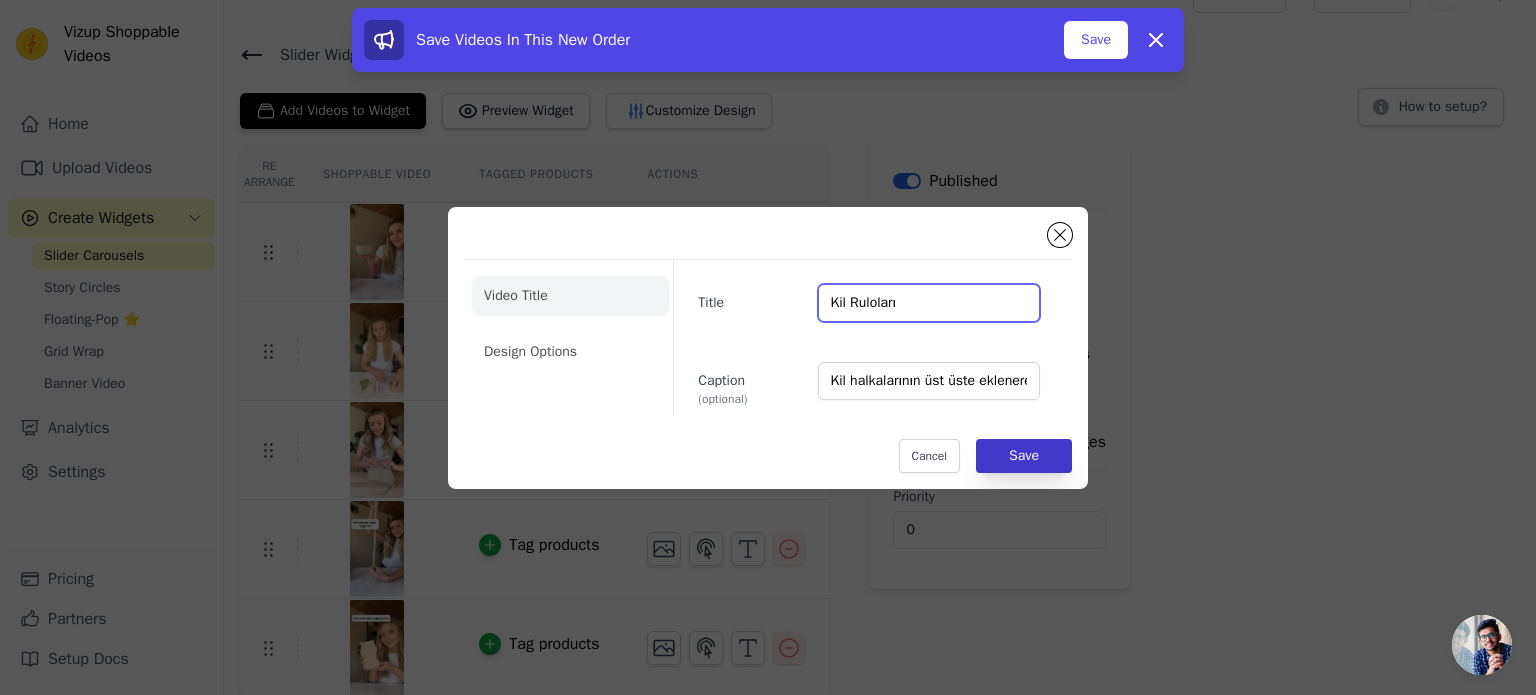 type on "Kil Ruloları" 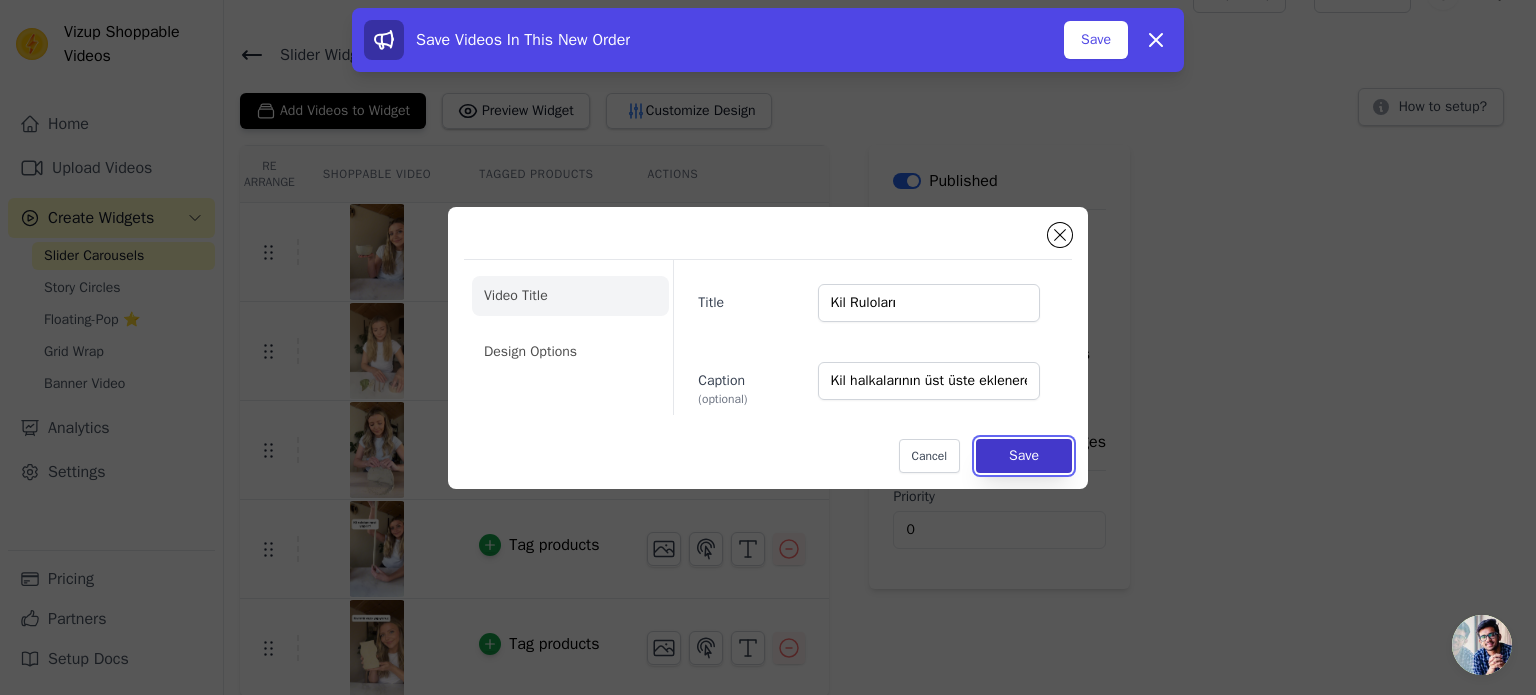 click on "Save" at bounding box center (1024, 456) 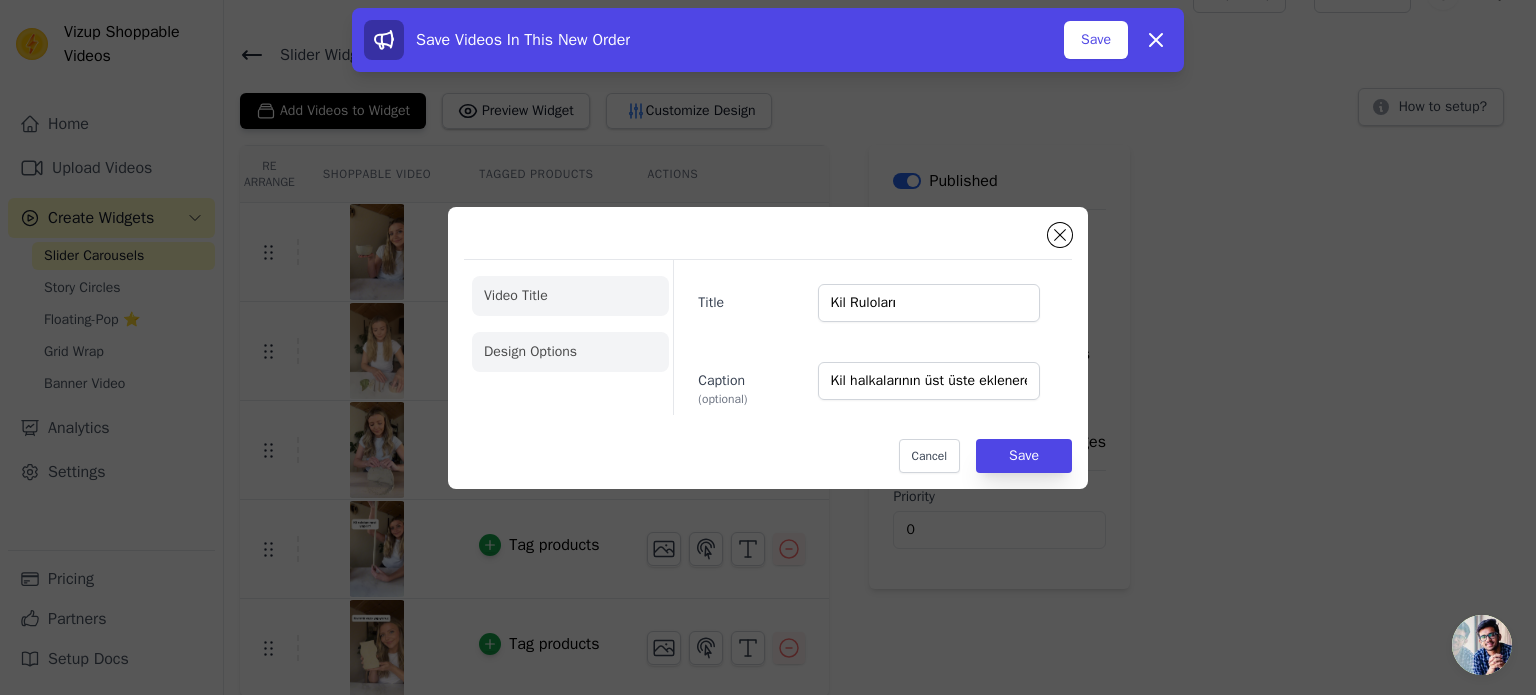 click on "Design Options" 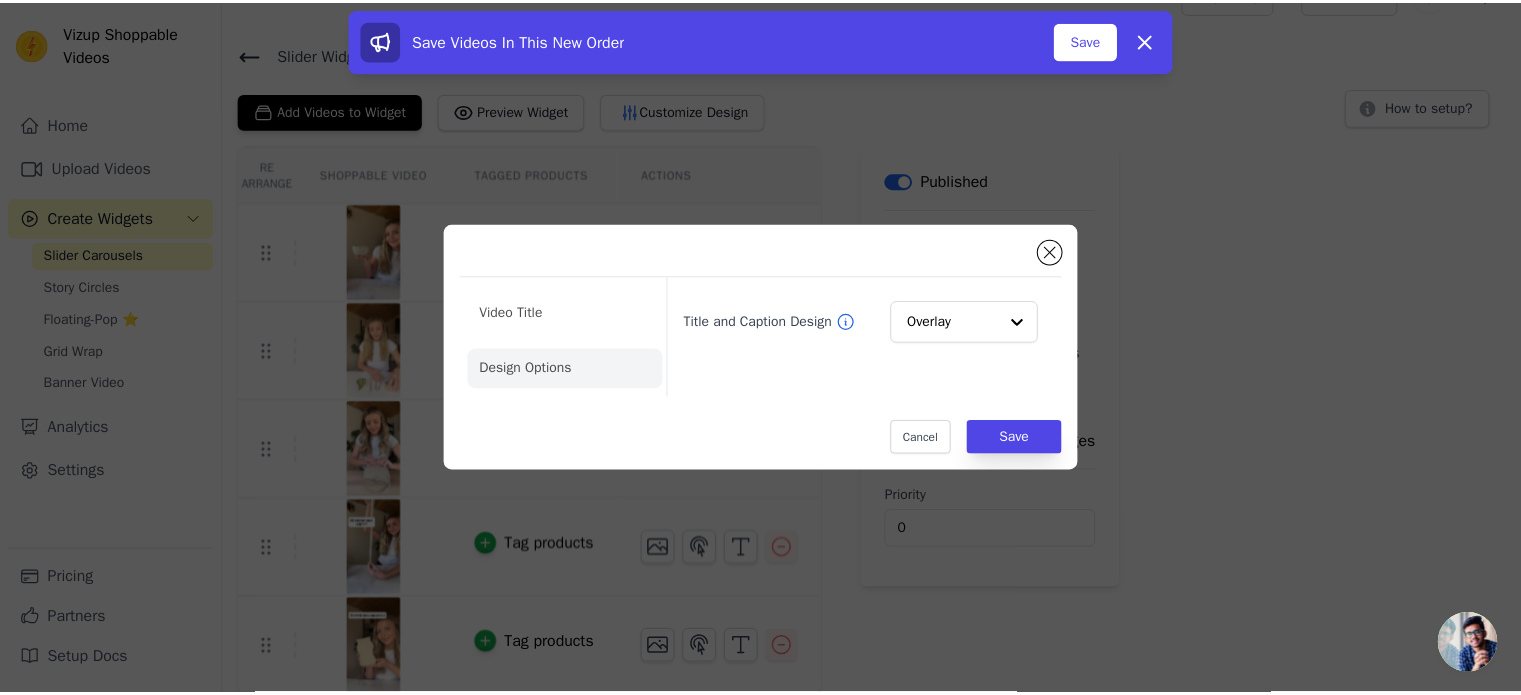 scroll, scrollTop: 38, scrollLeft: 0, axis: vertical 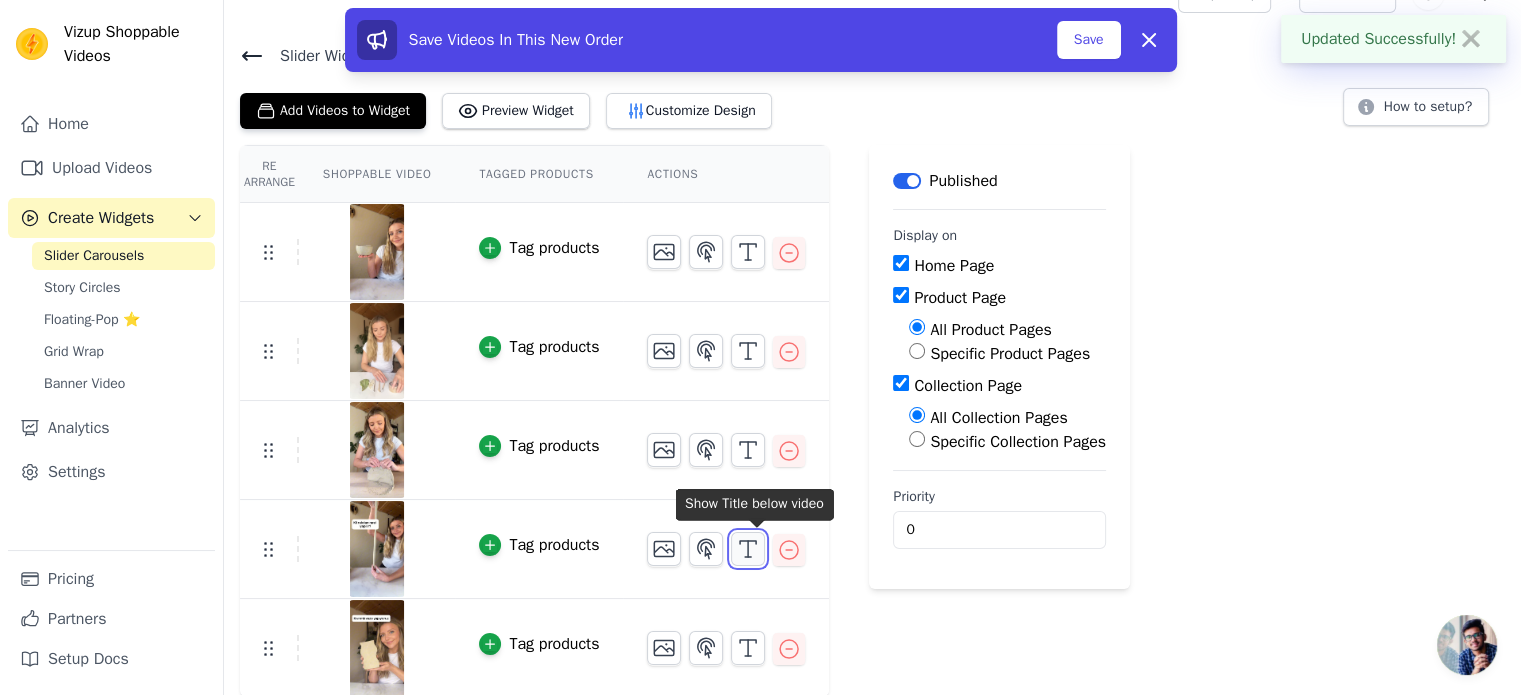 click 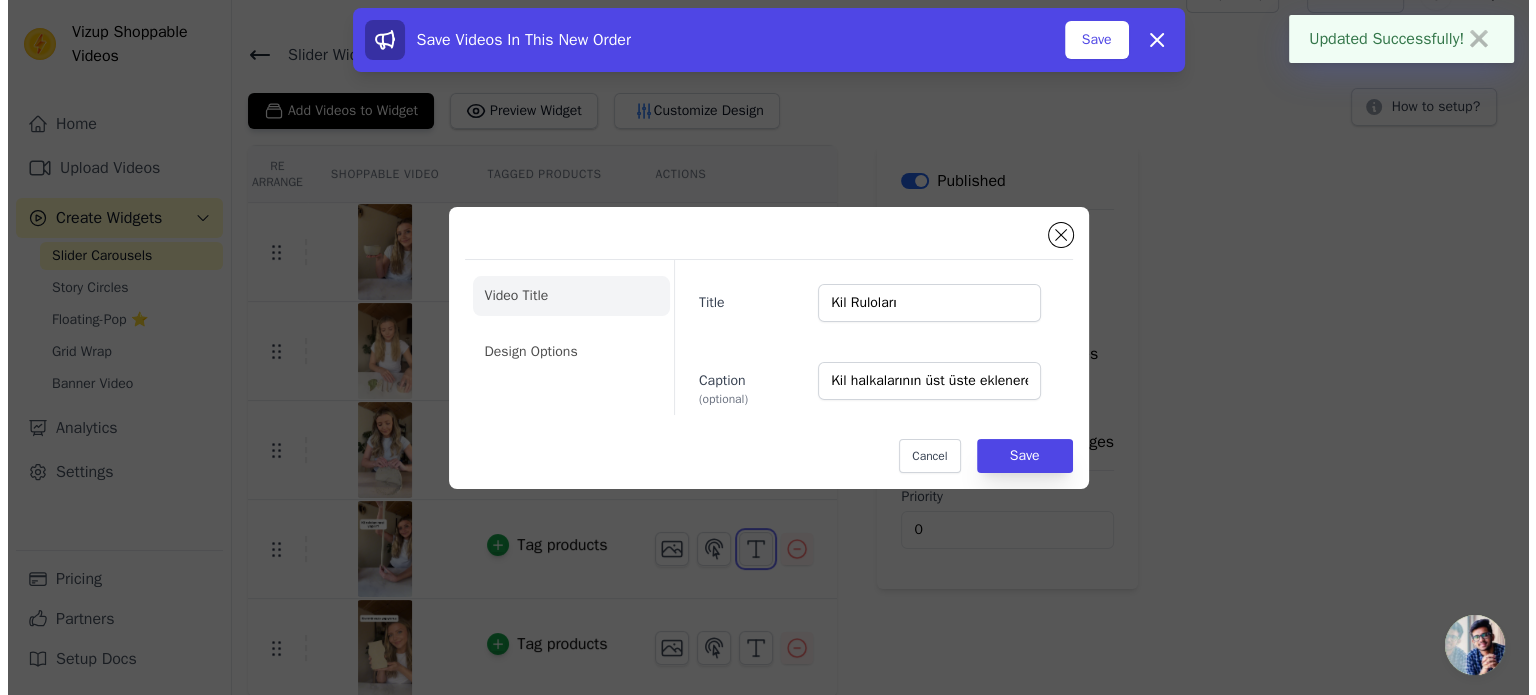 scroll, scrollTop: 0, scrollLeft: 0, axis: both 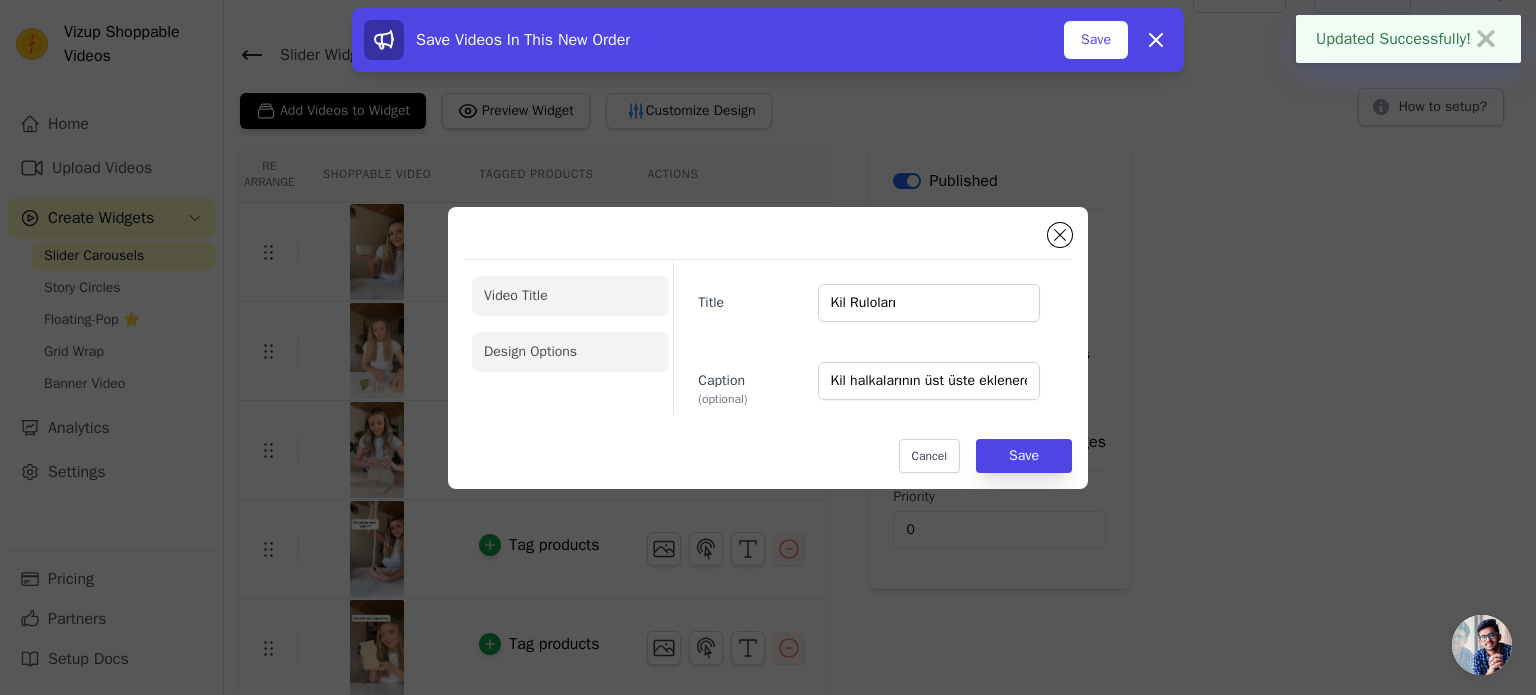 click on "Design Options" 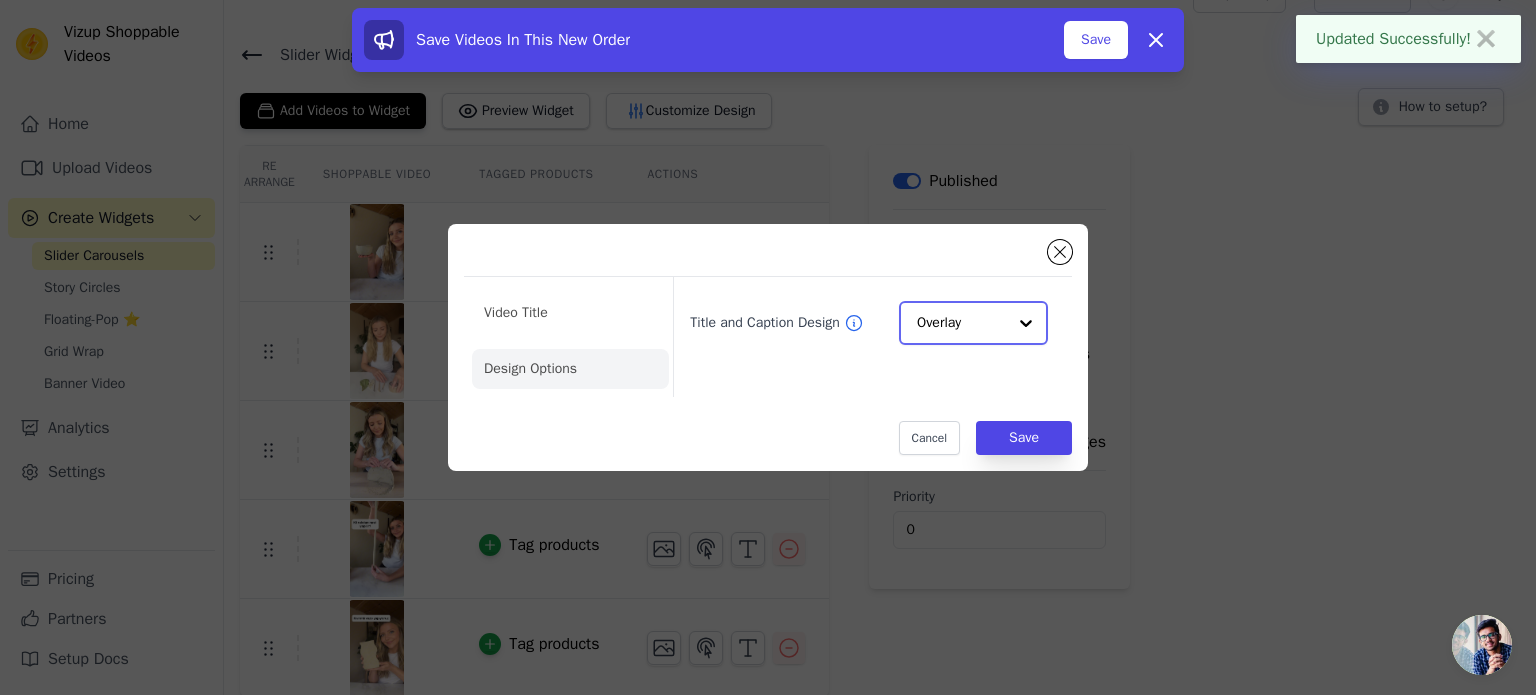 click on "Title and Caption Design" 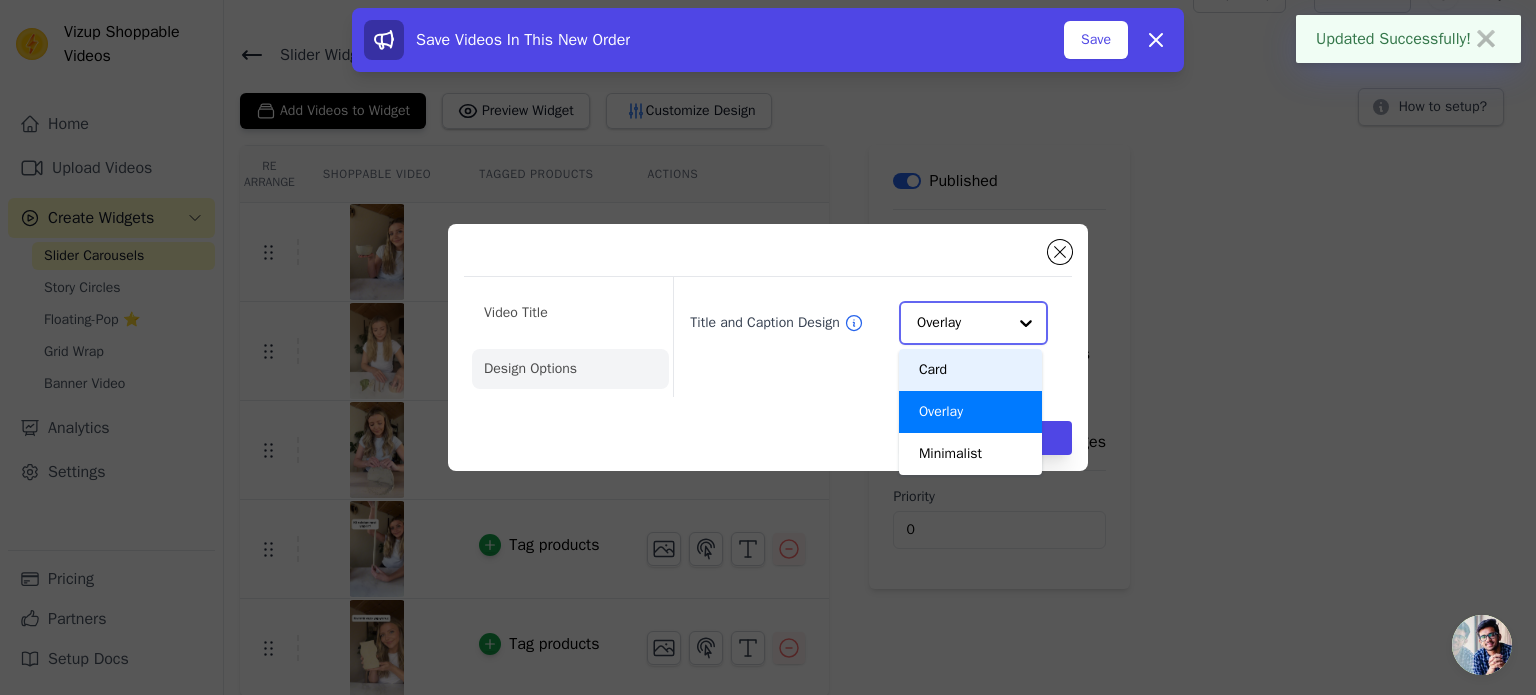 click on "Card" at bounding box center [970, 370] 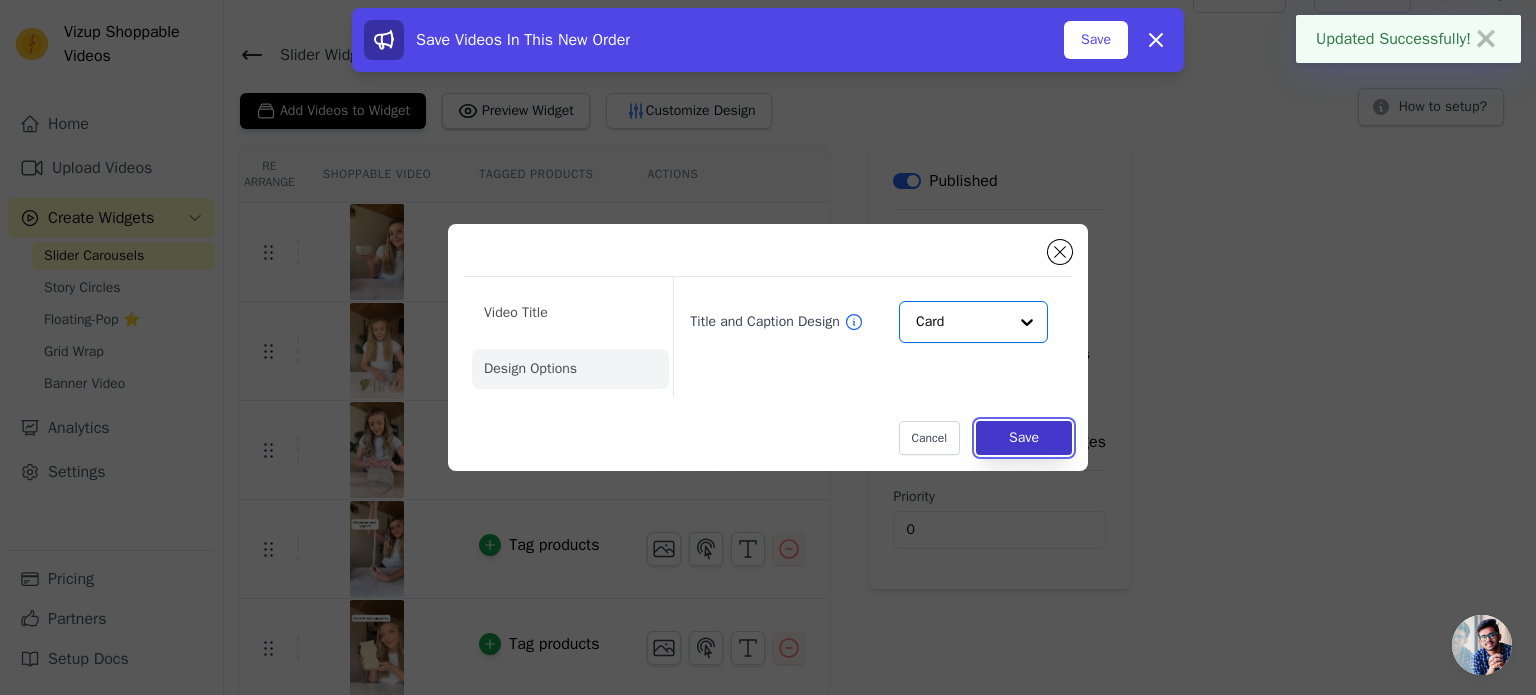 click on "Save" at bounding box center (1024, 438) 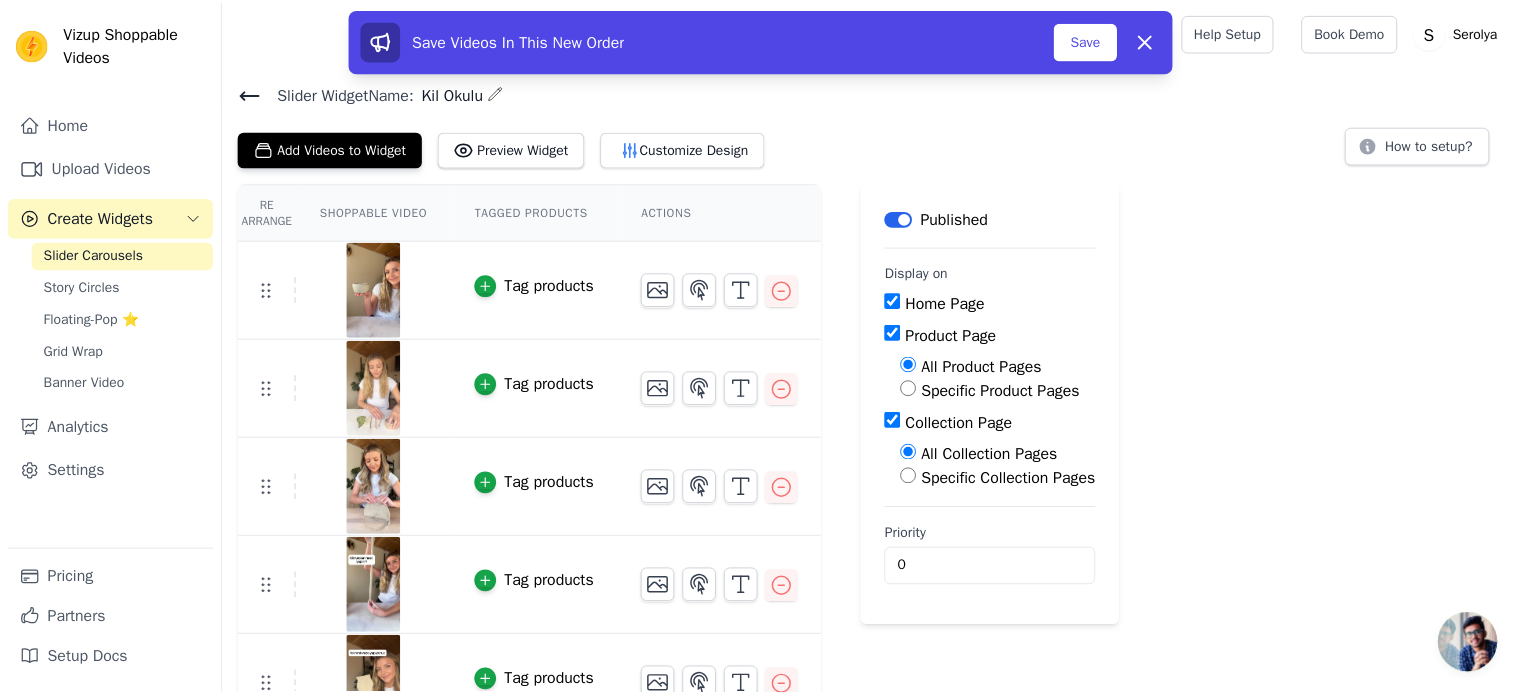 scroll, scrollTop: 38, scrollLeft: 0, axis: vertical 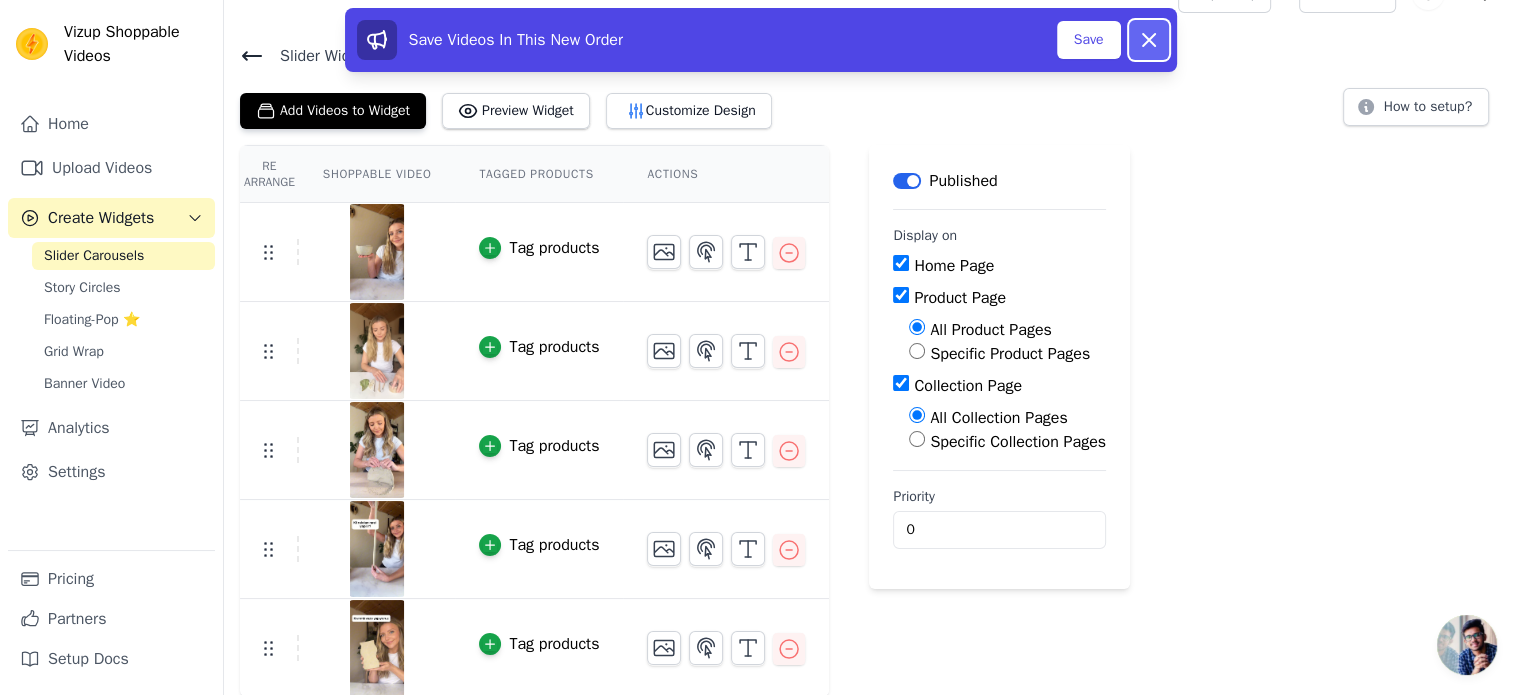 click 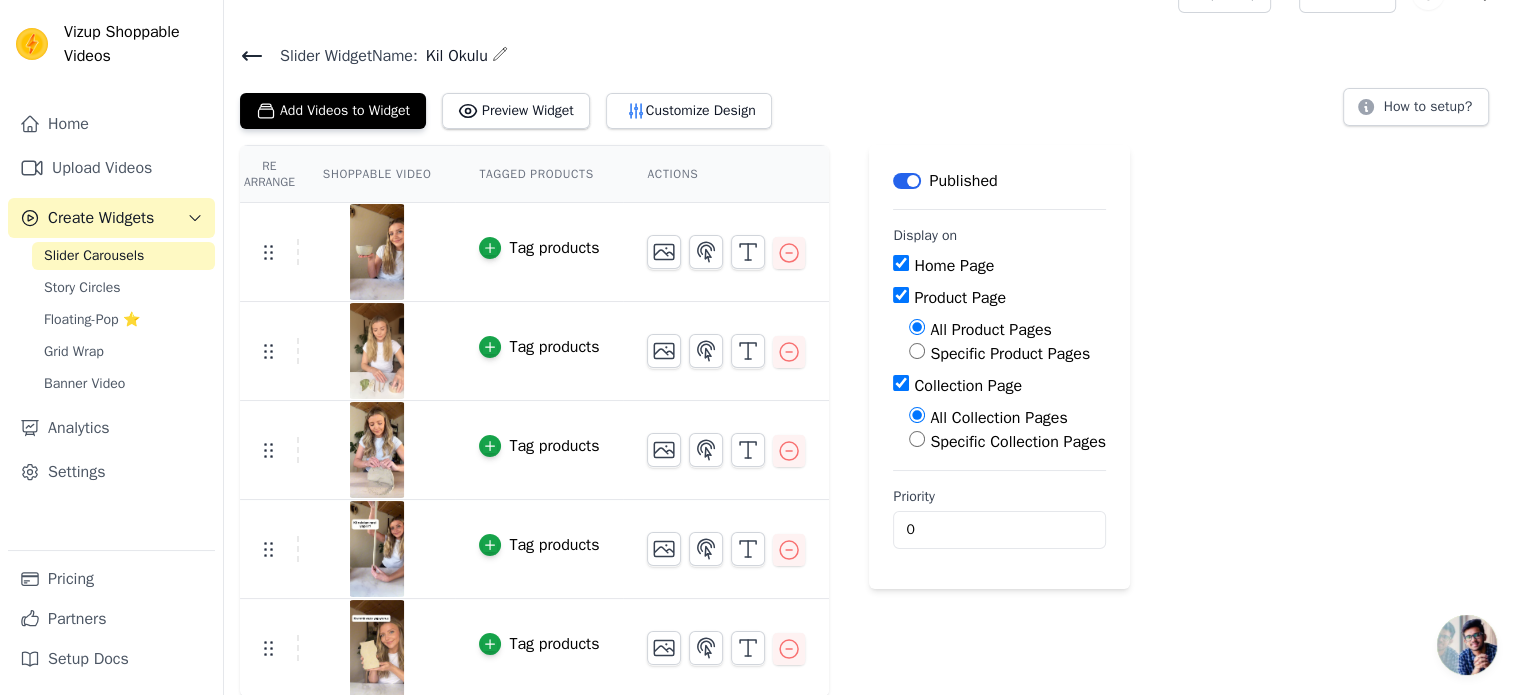 click on "Re Arrange   Shoppable Video   Tagged Products   Actions             Tag products                             Tag products                             Tag products                             Tag products                             Tag products                       Save Videos In This New Order   Save   Dismiss     Label     Published     Display on     Home Page     Product Page     All Product Pages     Specific Product Pages       Collection Page     All Collection Pages     Specific Collection Pages       Priority   0" at bounding box center [872, 421] 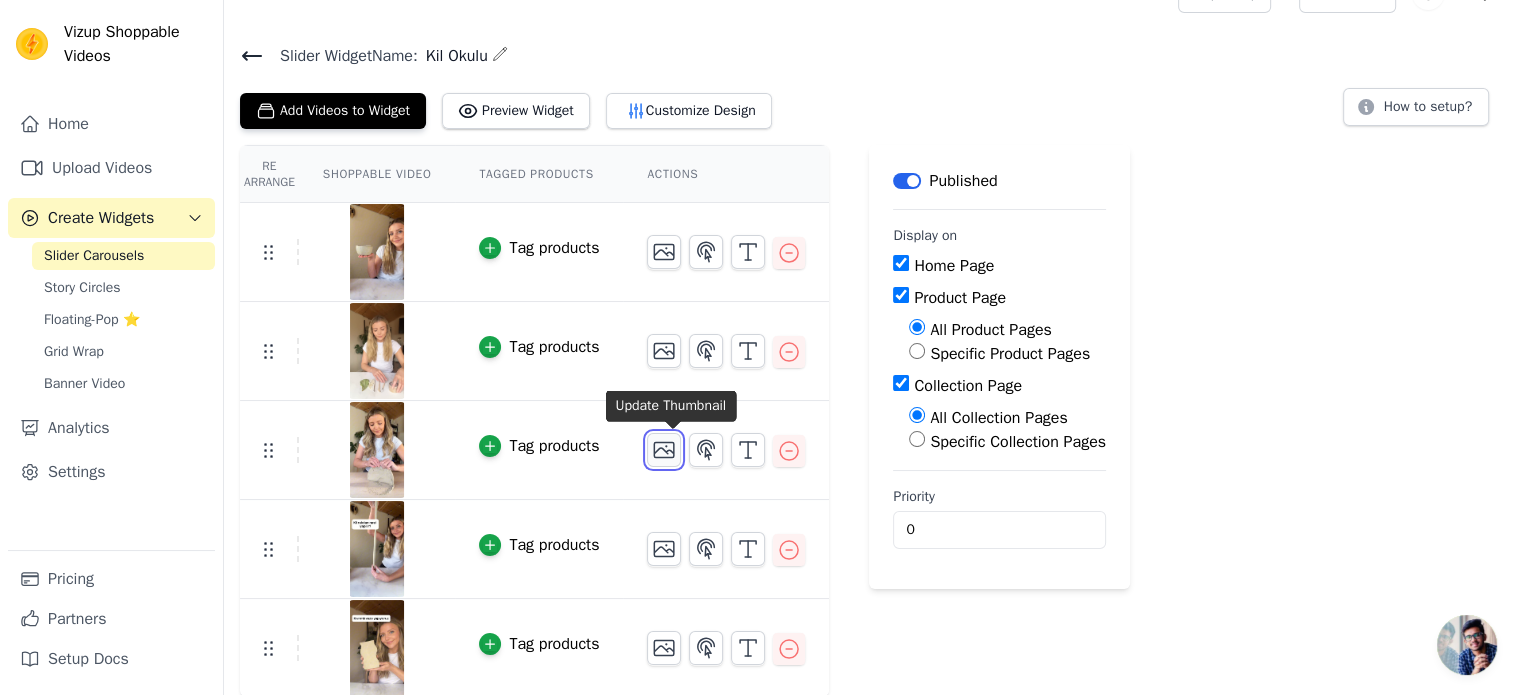 click 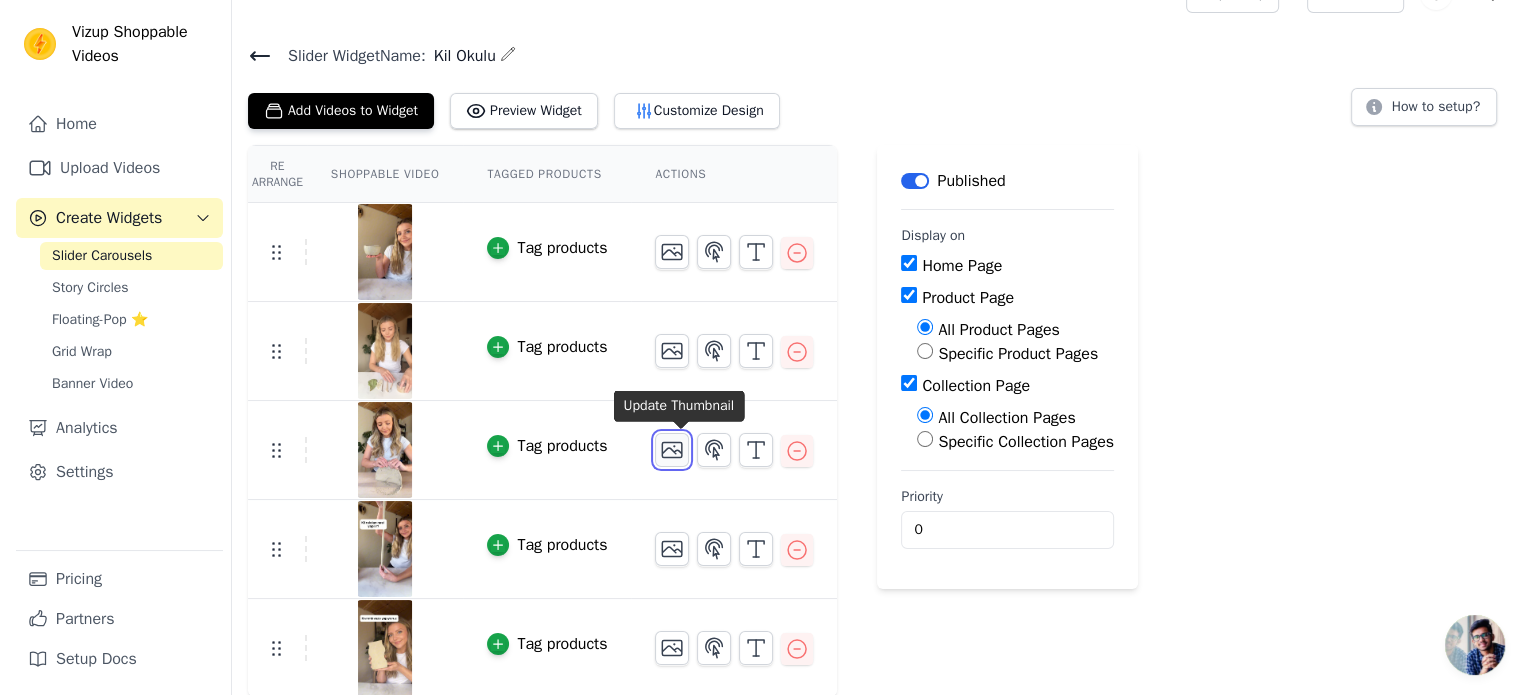 scroll, scrollTop: 0, scrollLeft: 0, axis: both 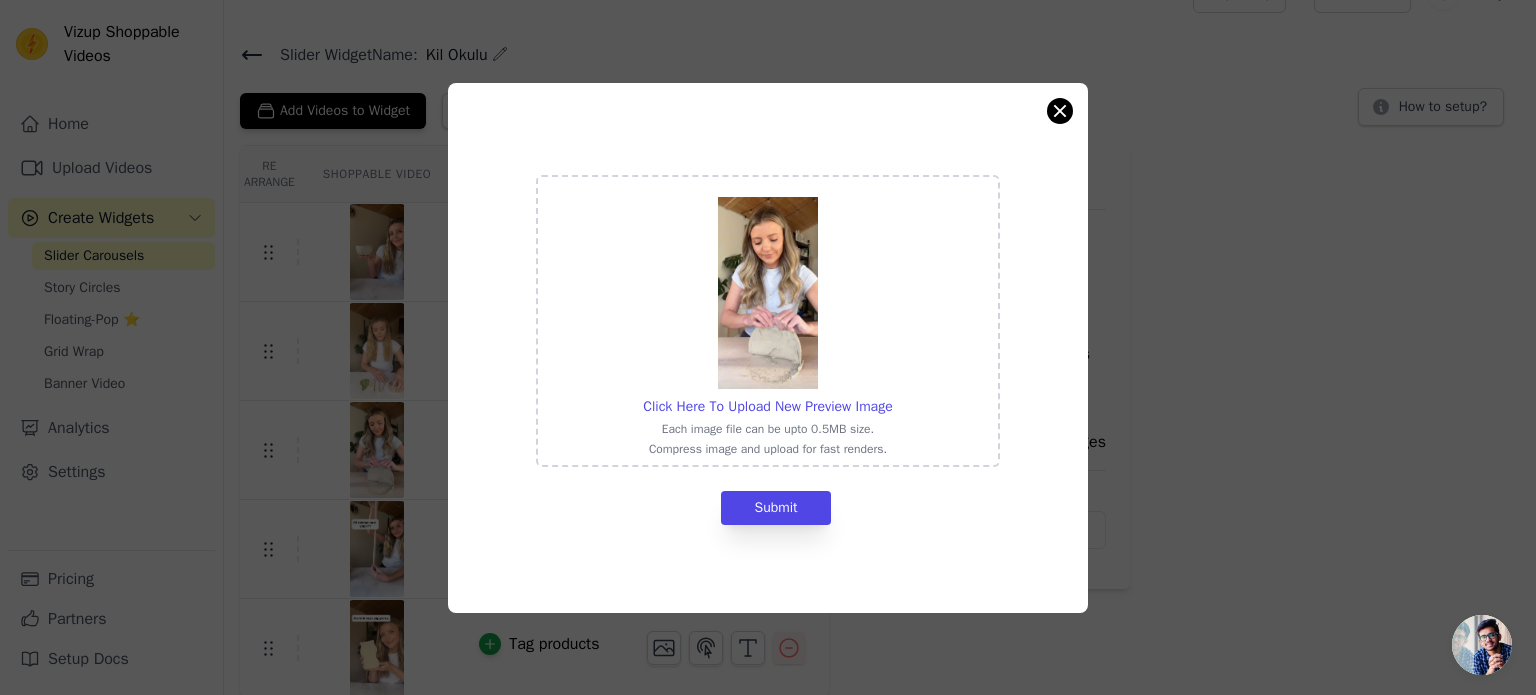 click on "Click Here To Upload New Preview Image     Each image file can be upto 0.5MB size.   Compress image and upload for fast renders.     Submit" at bounding box center [768, 348] 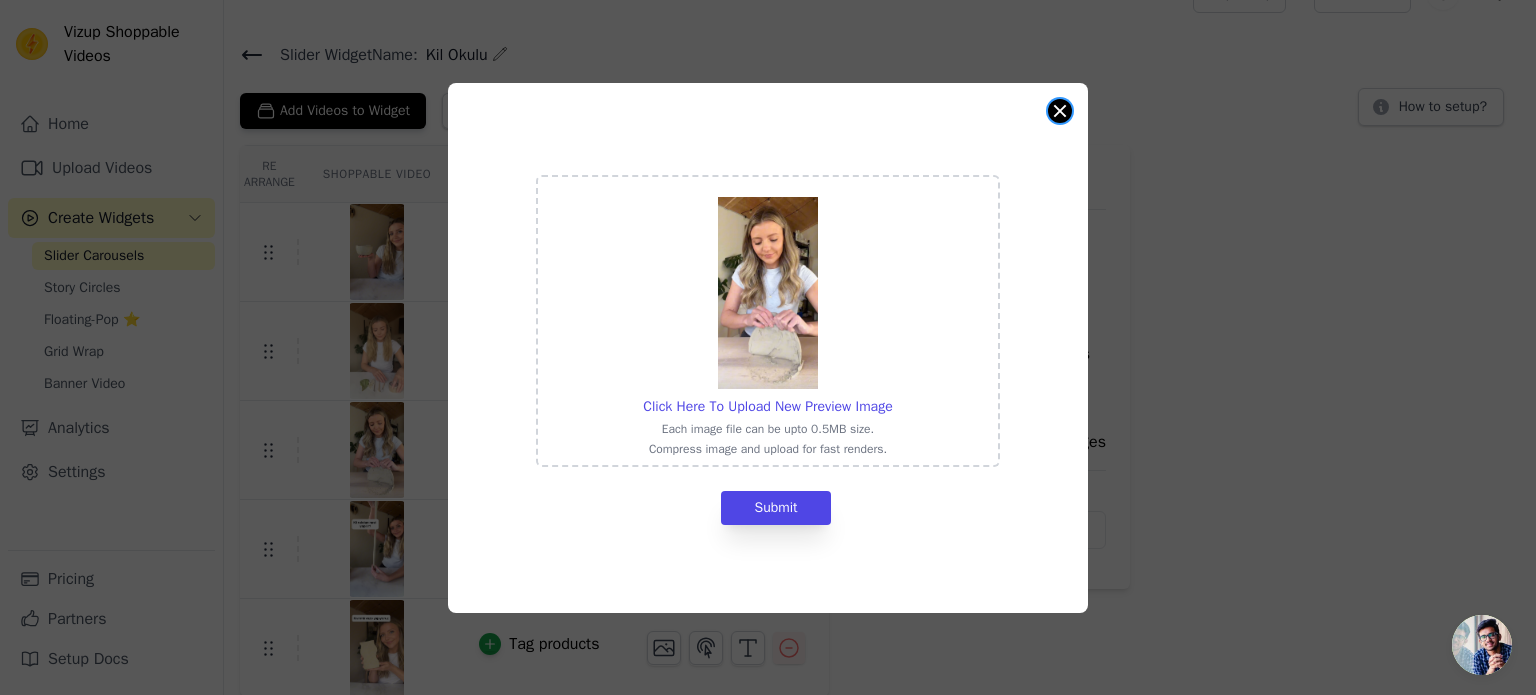 click at bounding box center (1060, 111) 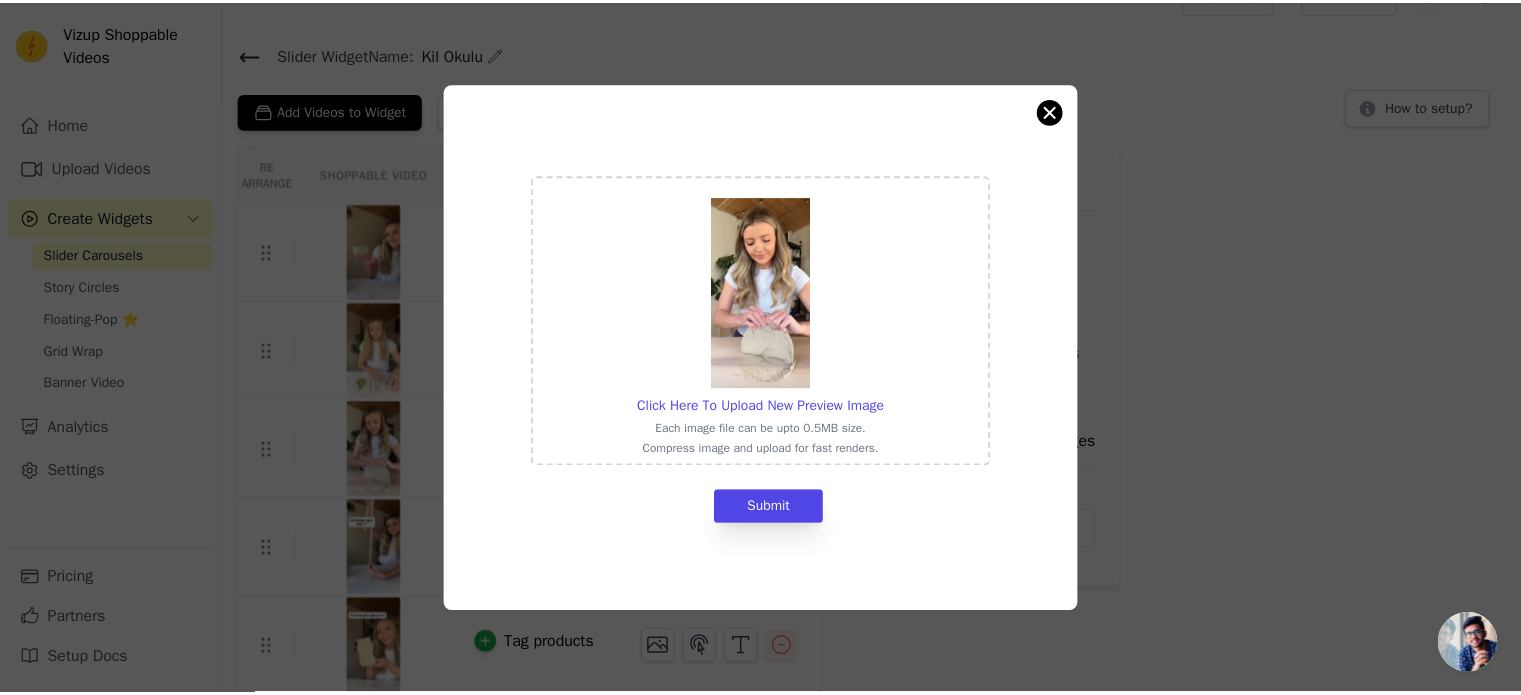 scroll, scrollTop: 38, scrollLeft: 0, axis: vertical 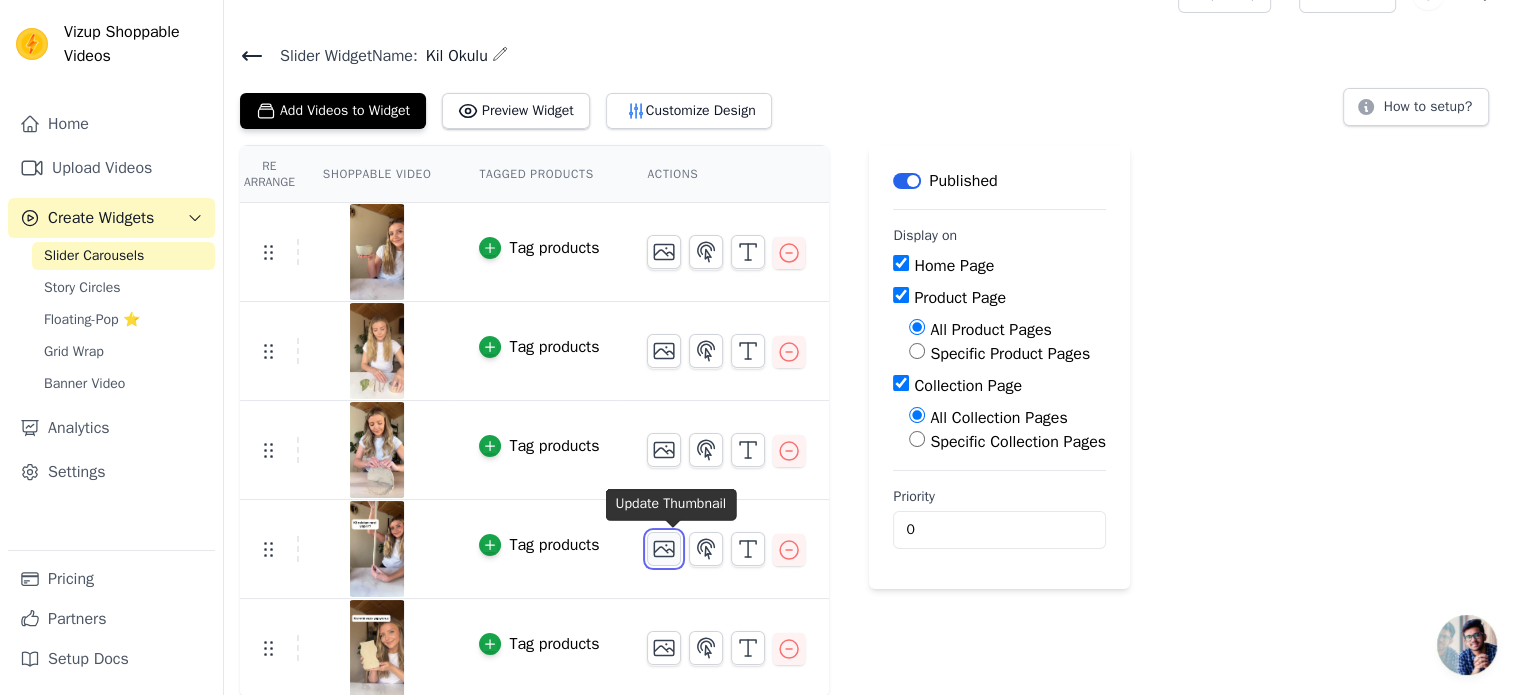 click 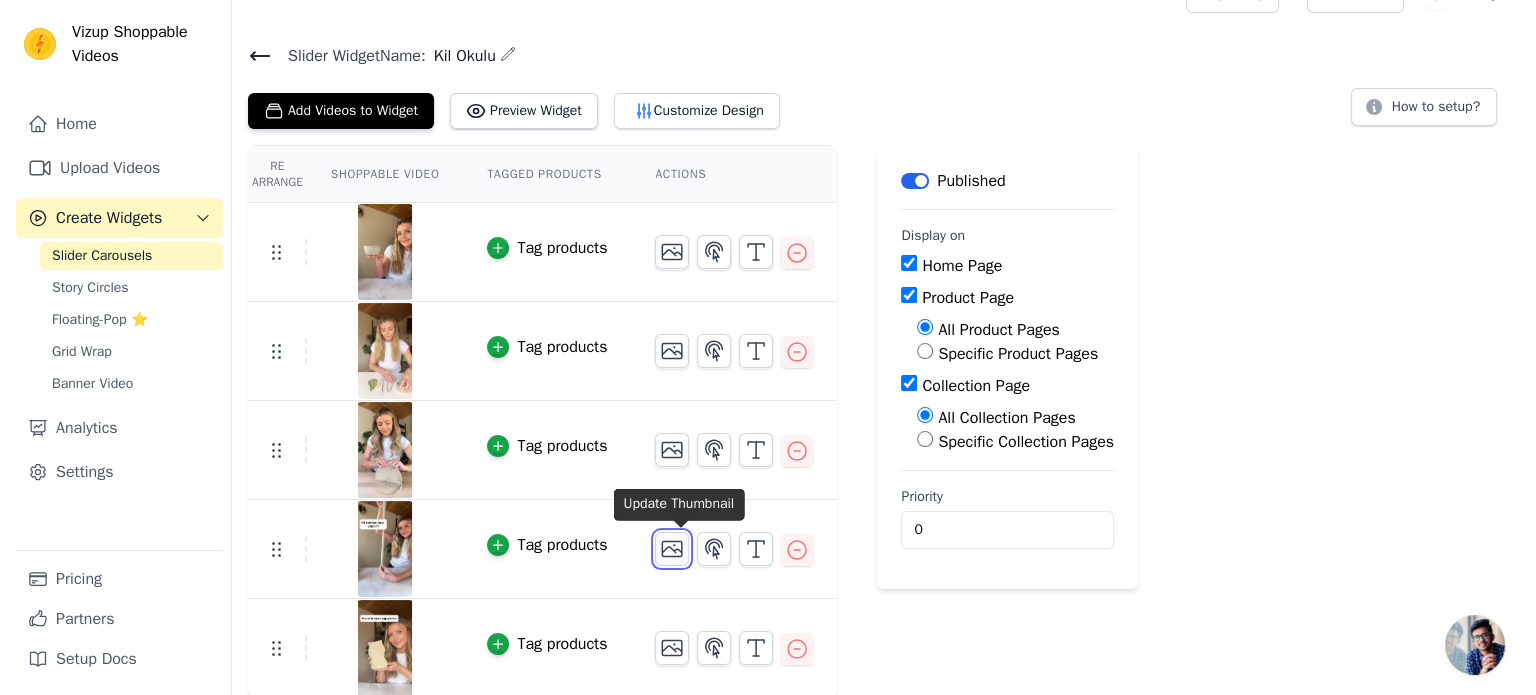 scroll, scrollTop: 0, scrollLeft: 0, axis: both 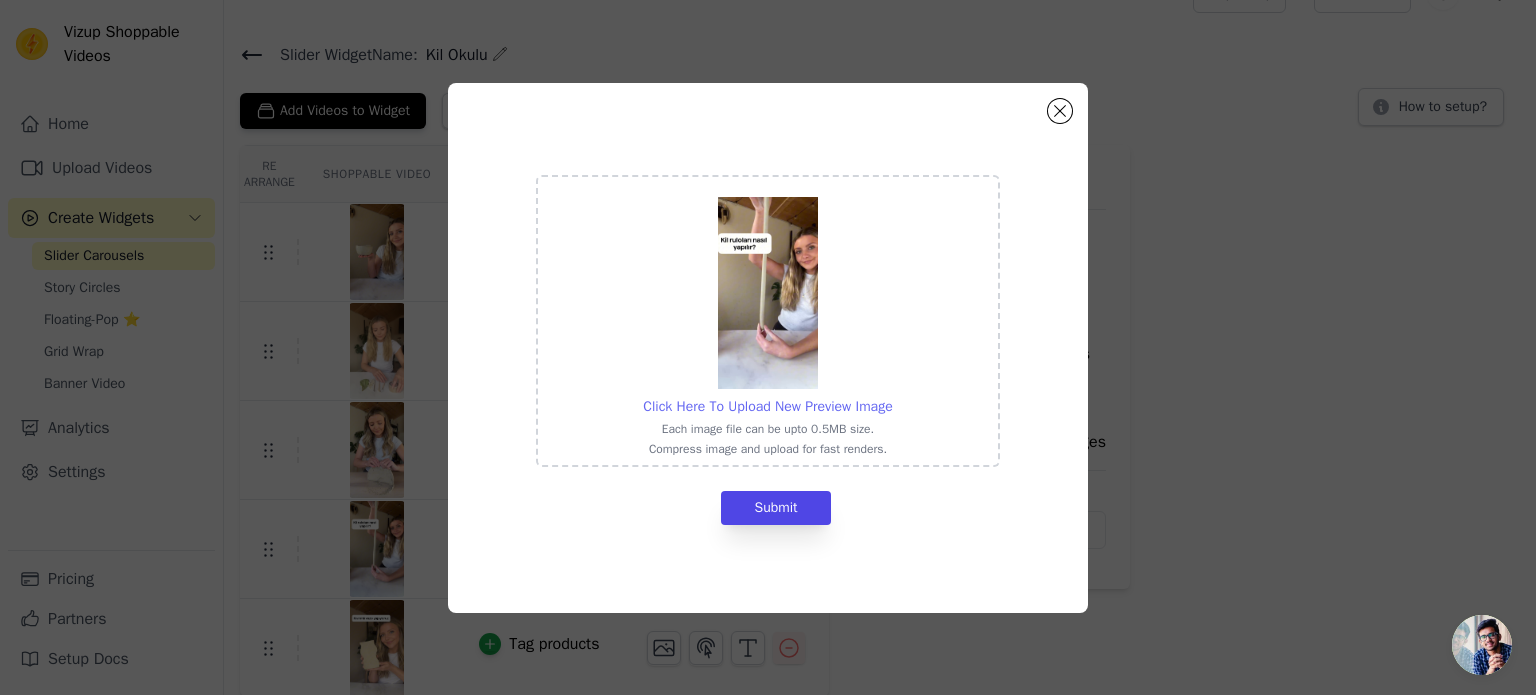 click on "Click Here To Upload New Preview Image" at bounding box center (767, 406) 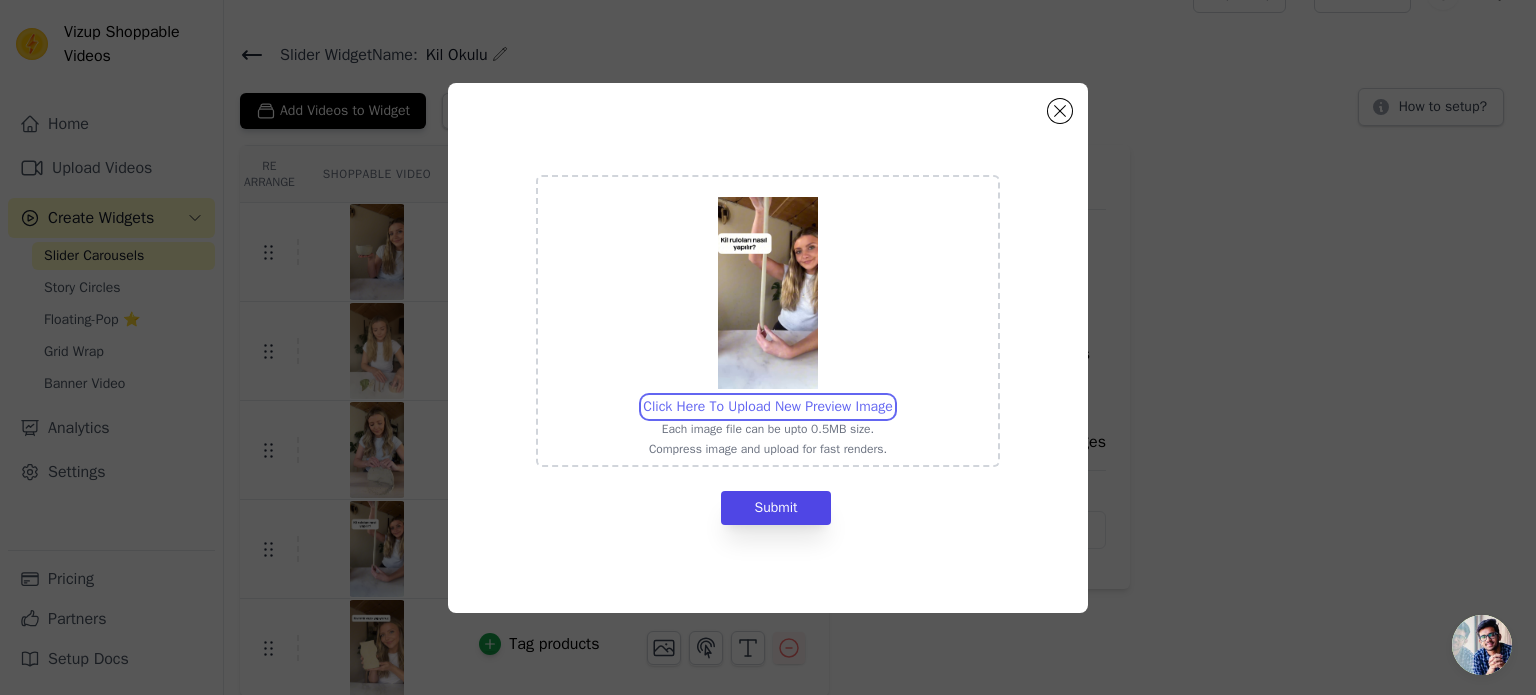 click on "Click Here To Upload New Preview Image     Each image file can be upto 0.5MB size.   Compress image and upload for fast renders." at bounding box center (892, 396) 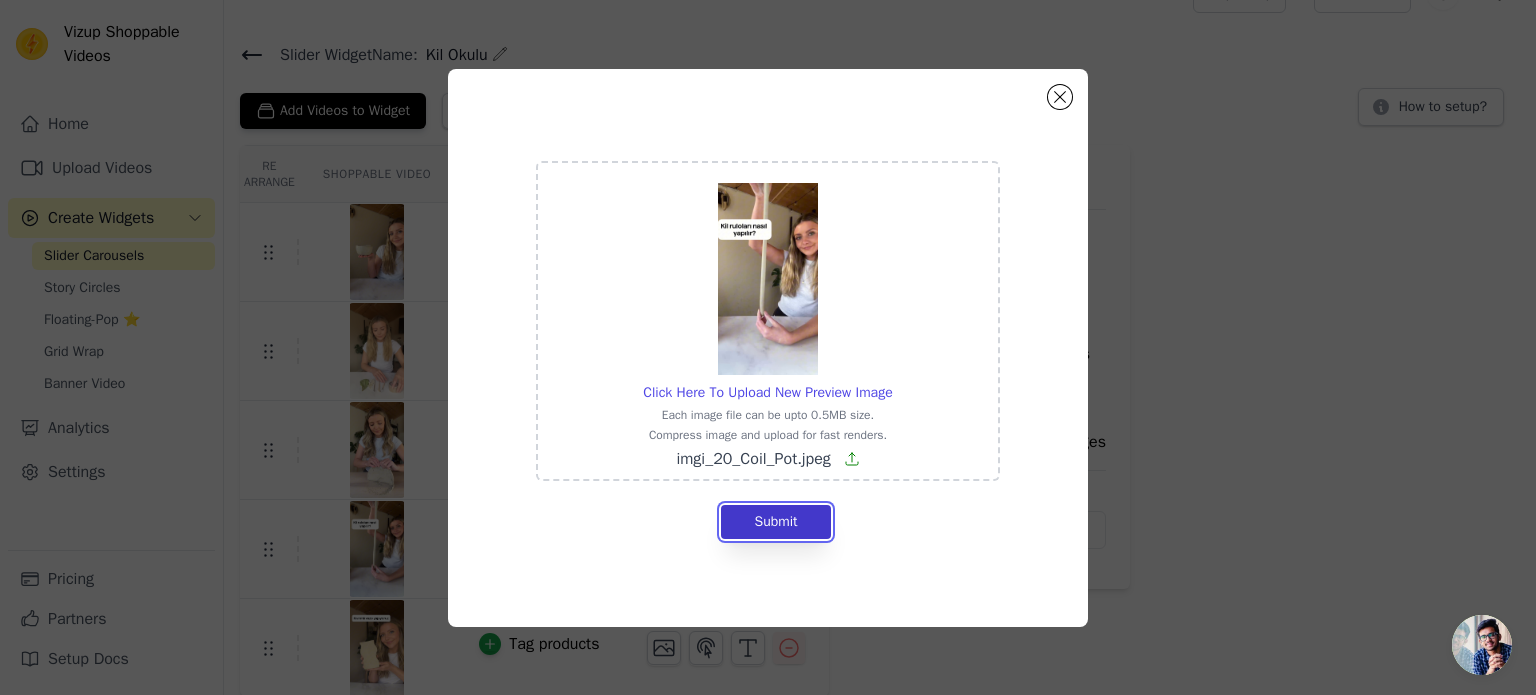 click on "Submit" at bounding box center (775, 522) 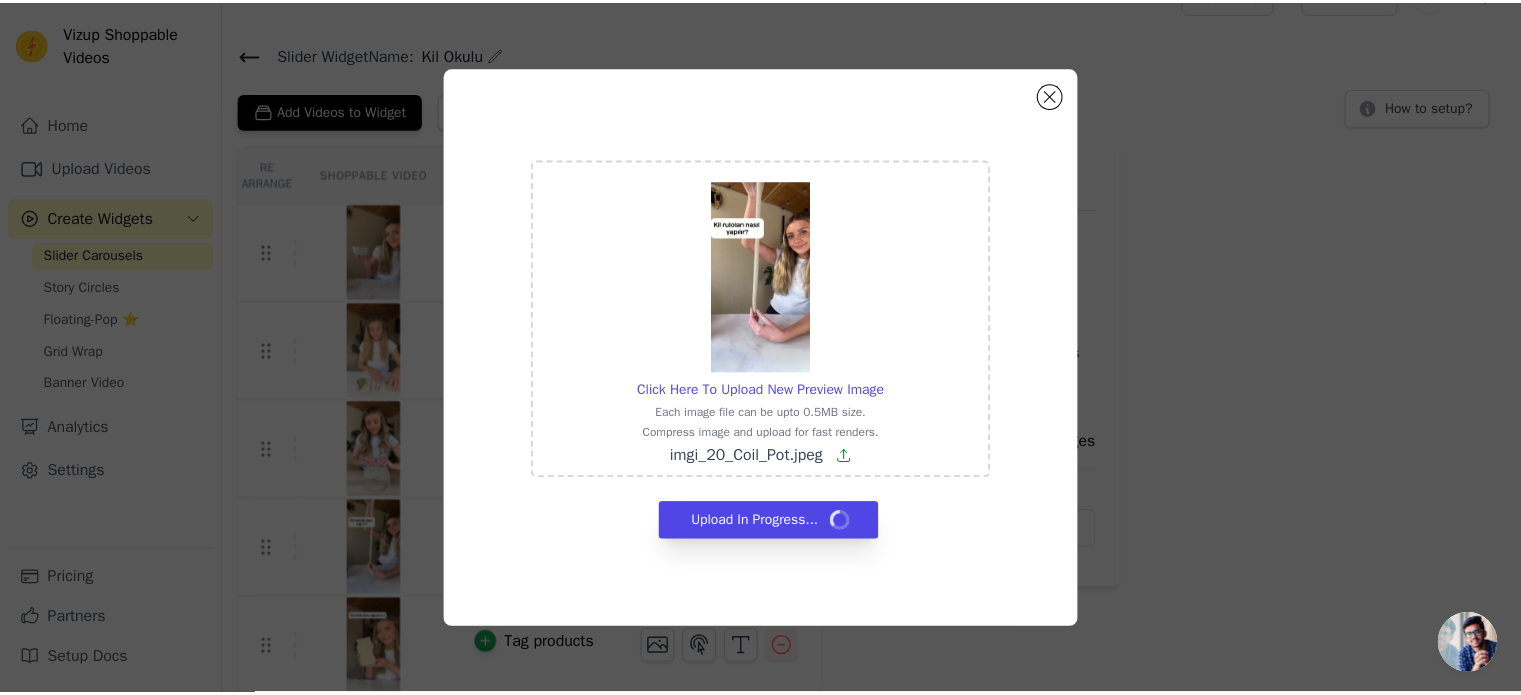 scroll, scrollTop: 38, scrollLeft: 0, axis: vertical 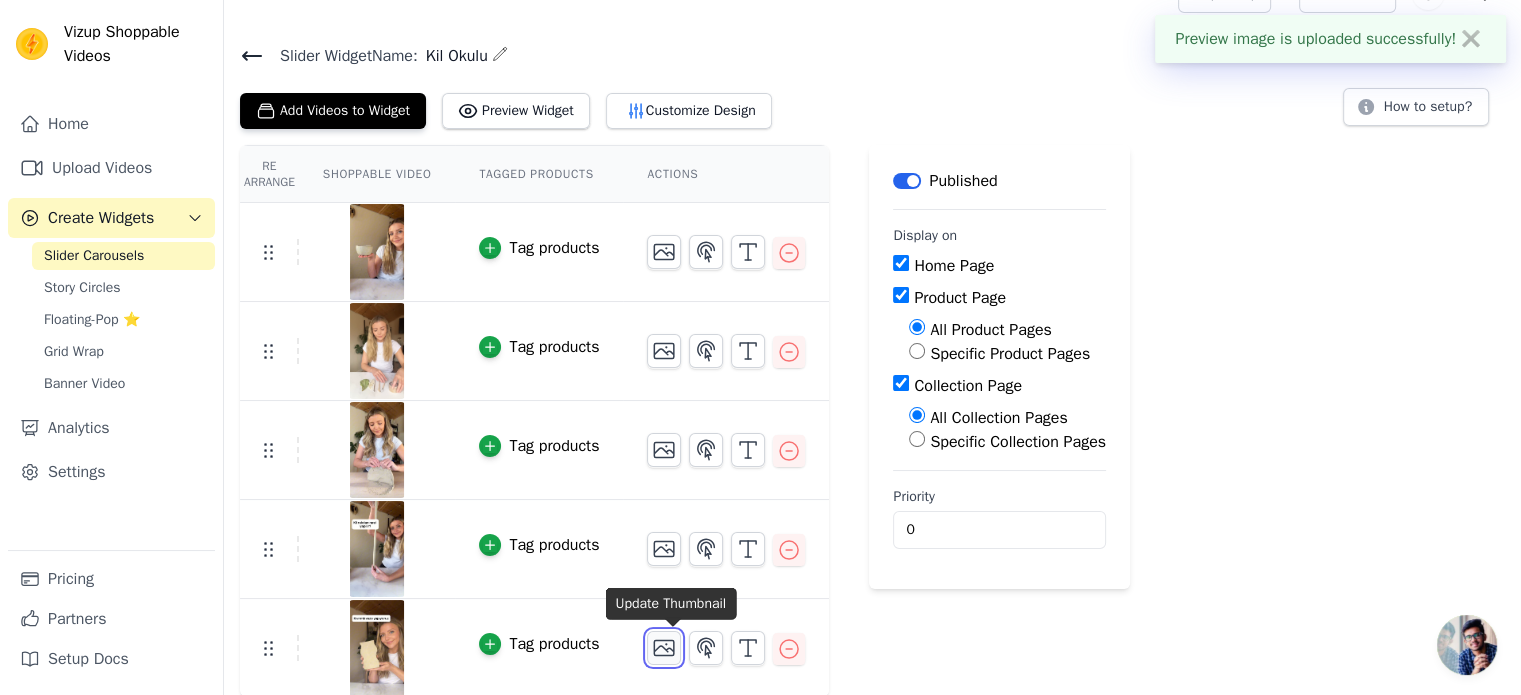 click 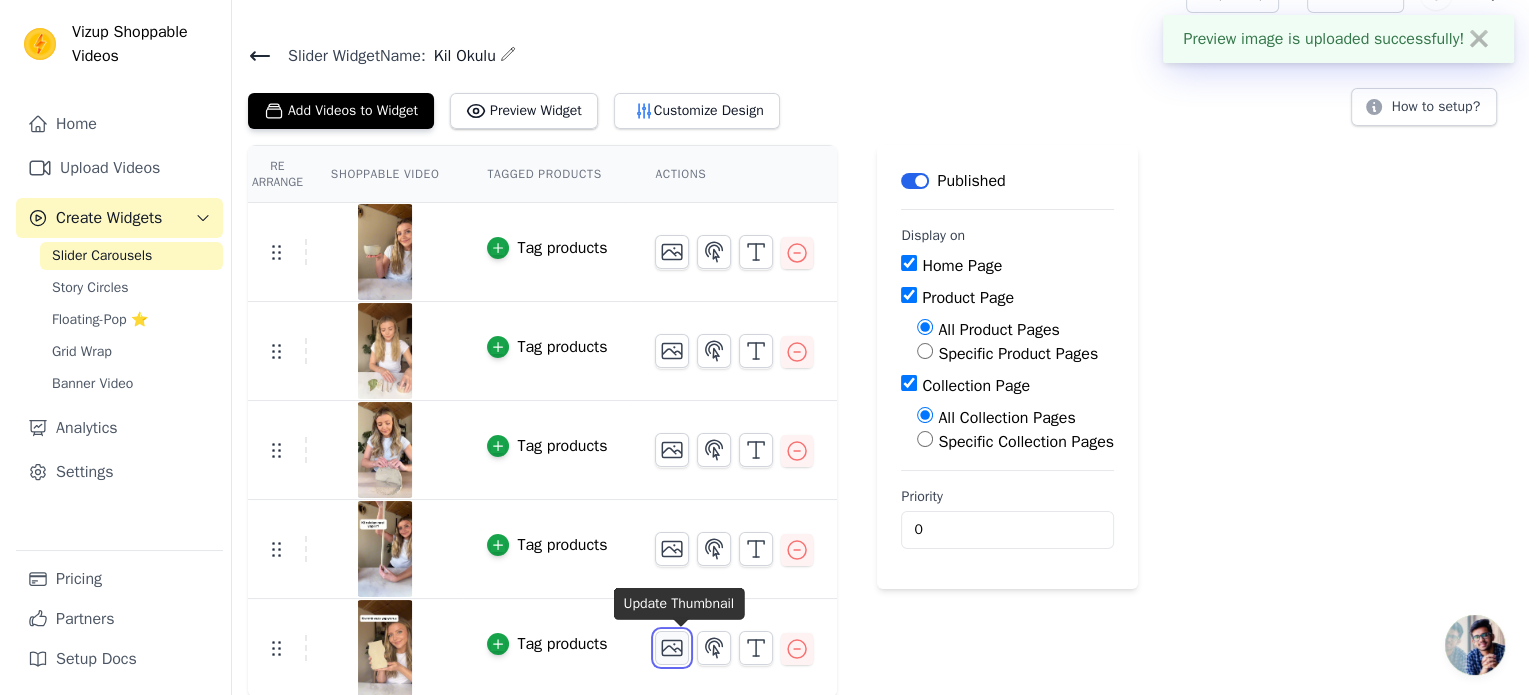 scroll, scrollTop: 0, scrollLeft: 0, axis: both 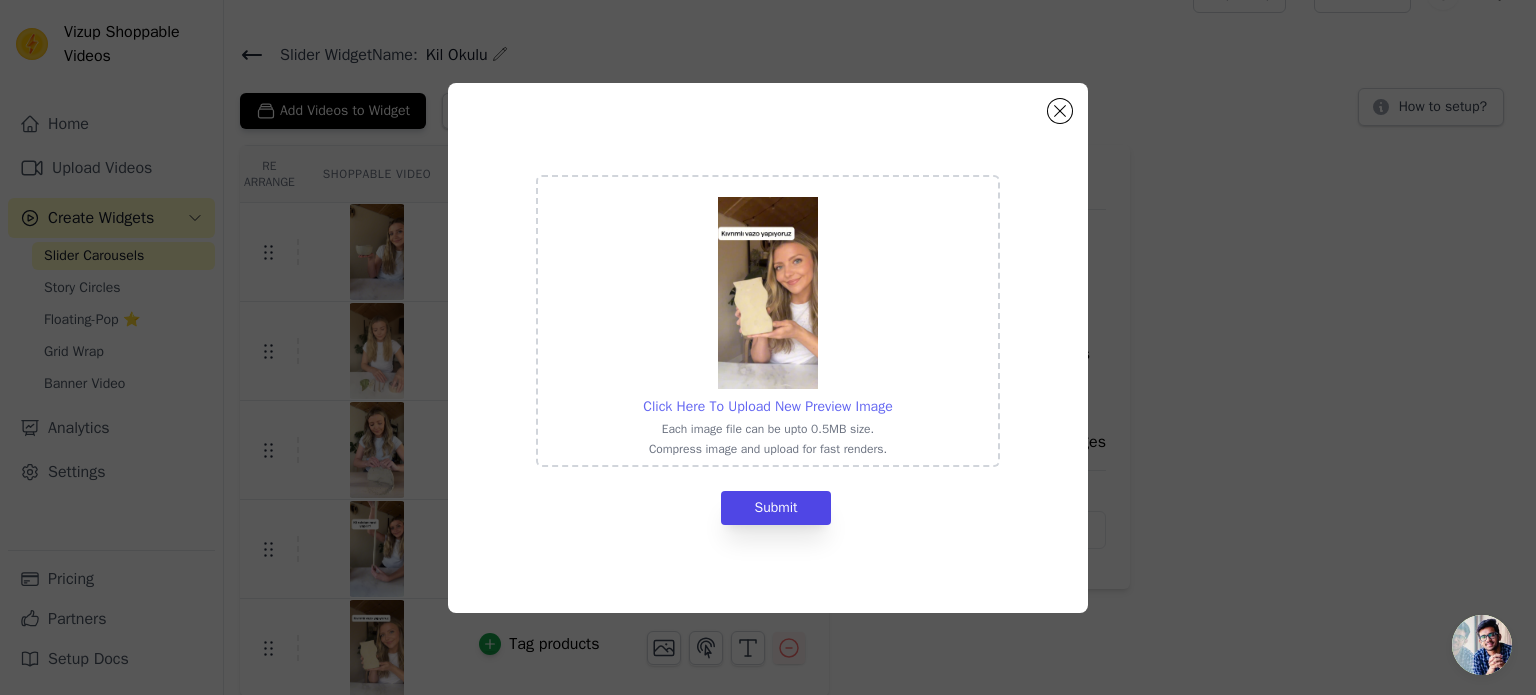 click on "Click Here To Upload New Preview Image" at bounding box center (767, 406) 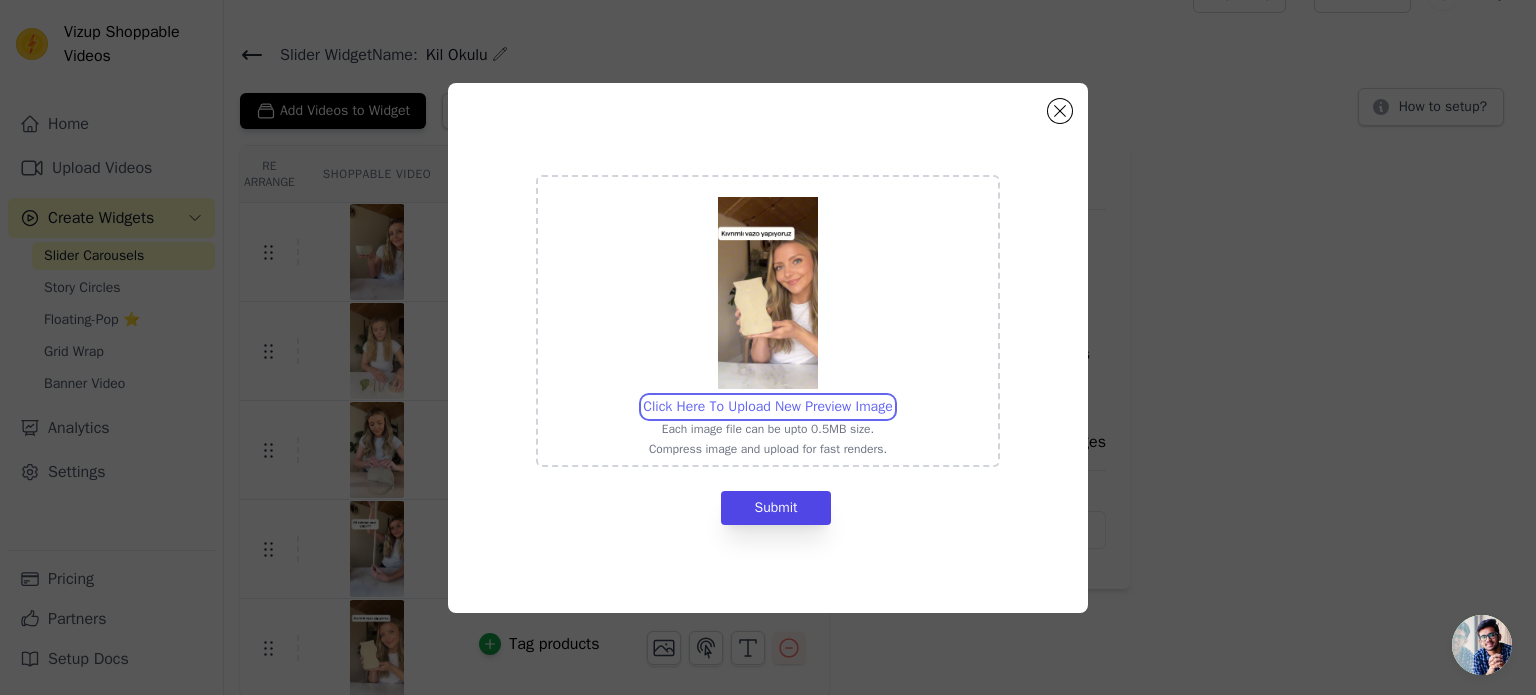 click on "Click Here To Upload New Preview Image     Each image file can be upto 0.5MB size.   Compress image and upload for fast renders." at bounding box center [892, 396] 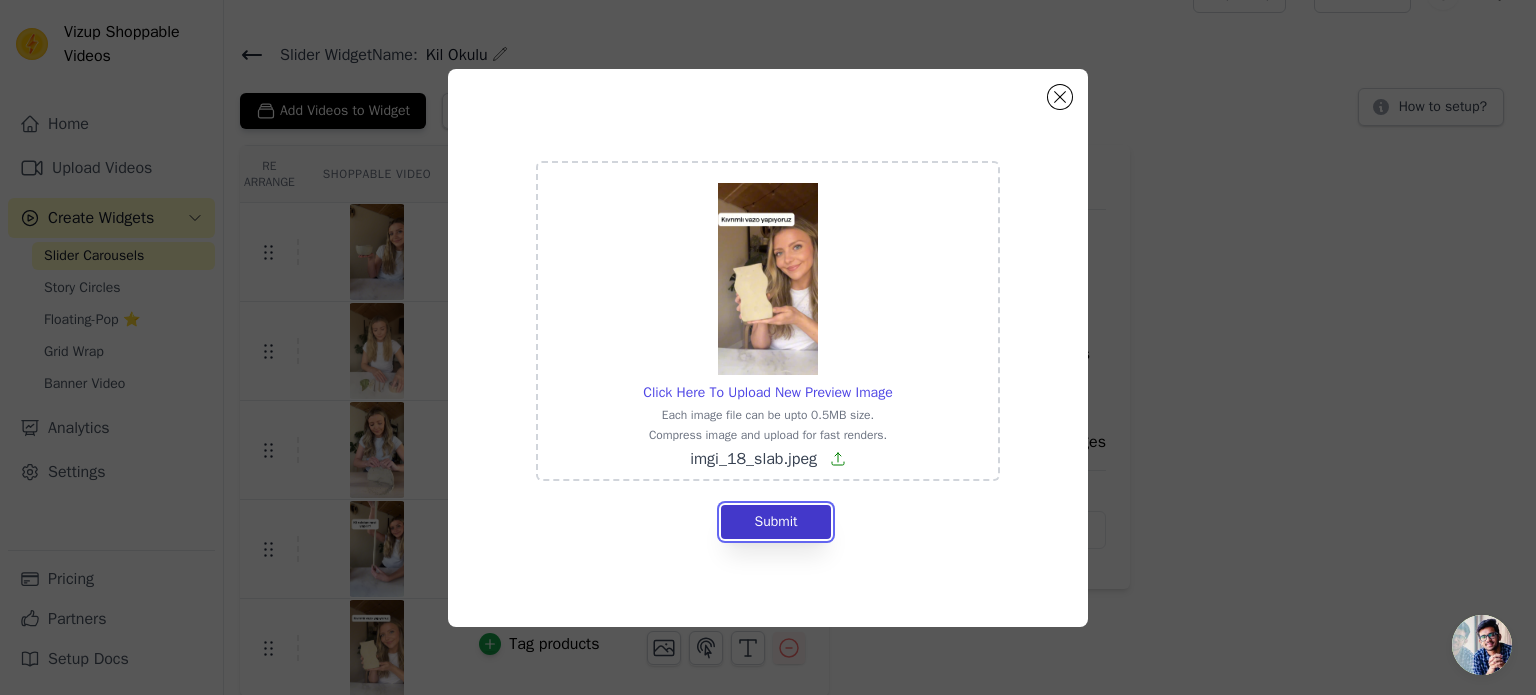 click on "Submit" at bounding box center [775, 522] 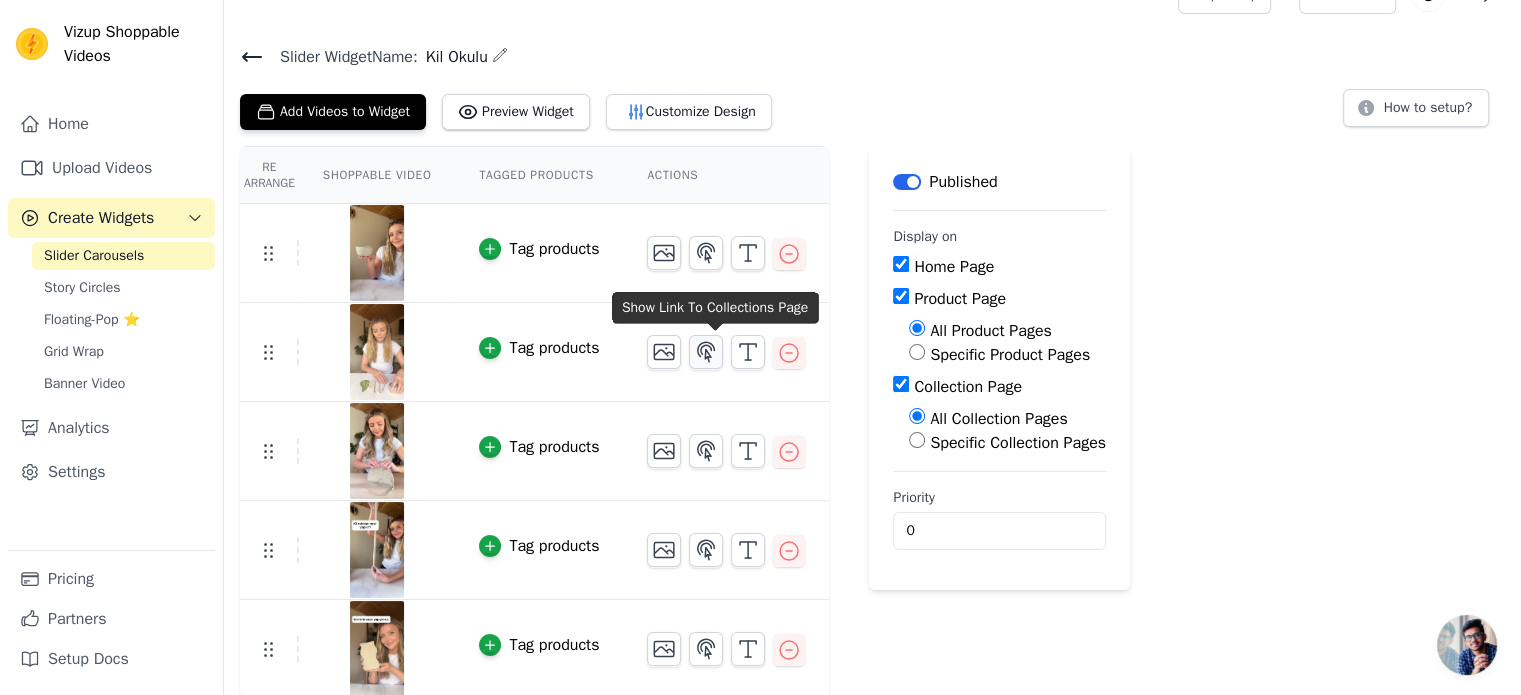scroll, scrollTop: 38, scrollLeft: 0, axis: vertical 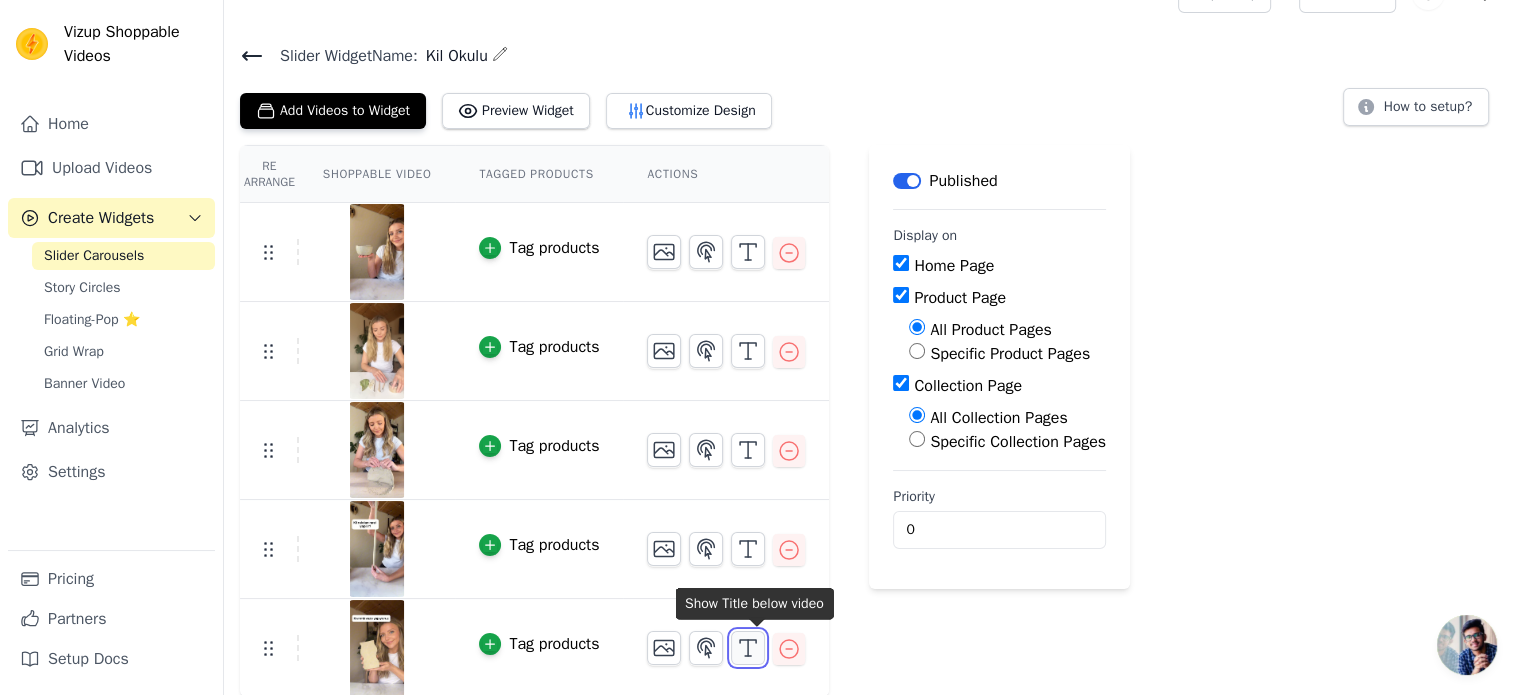 click 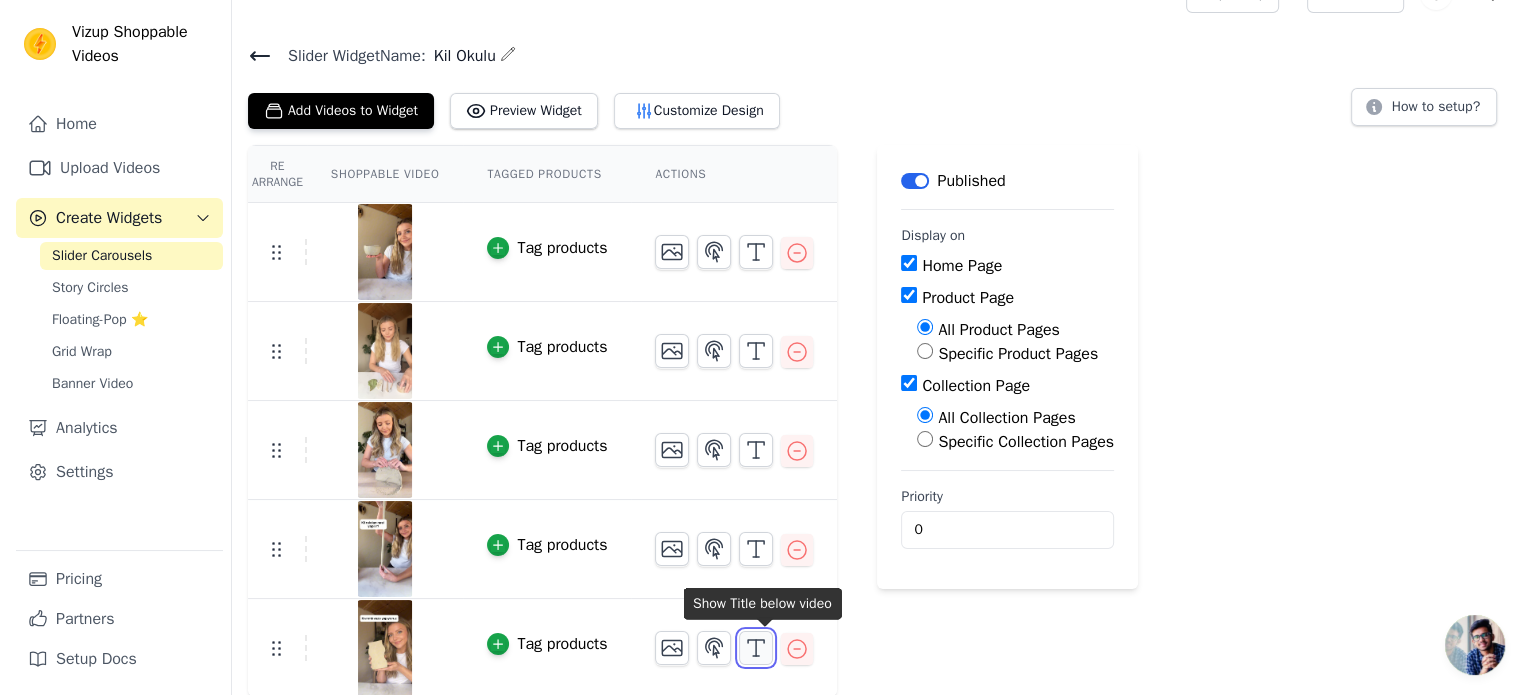 scroll, scrollTop: 0, scrollLeft: 0, axis: both 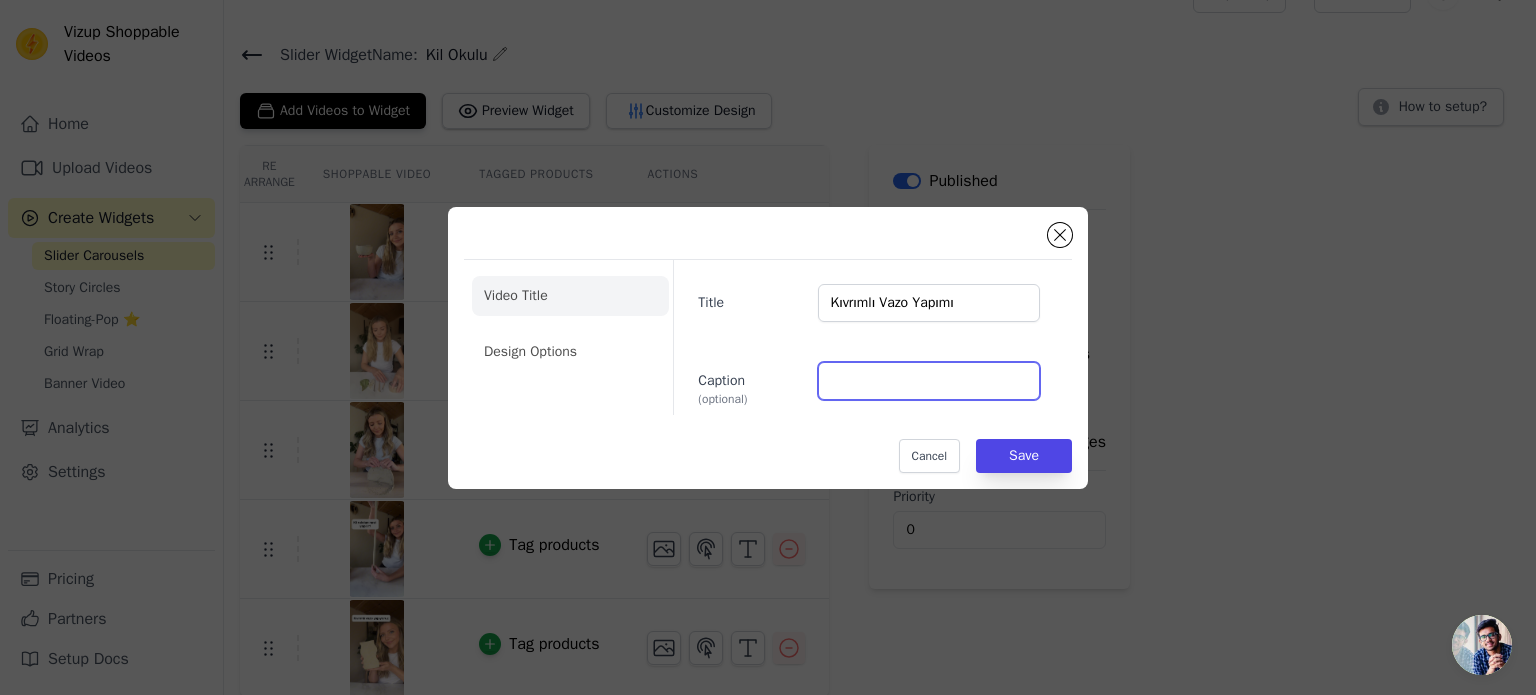 click on "Caption  (optional)" at bounding box center [929, 381] 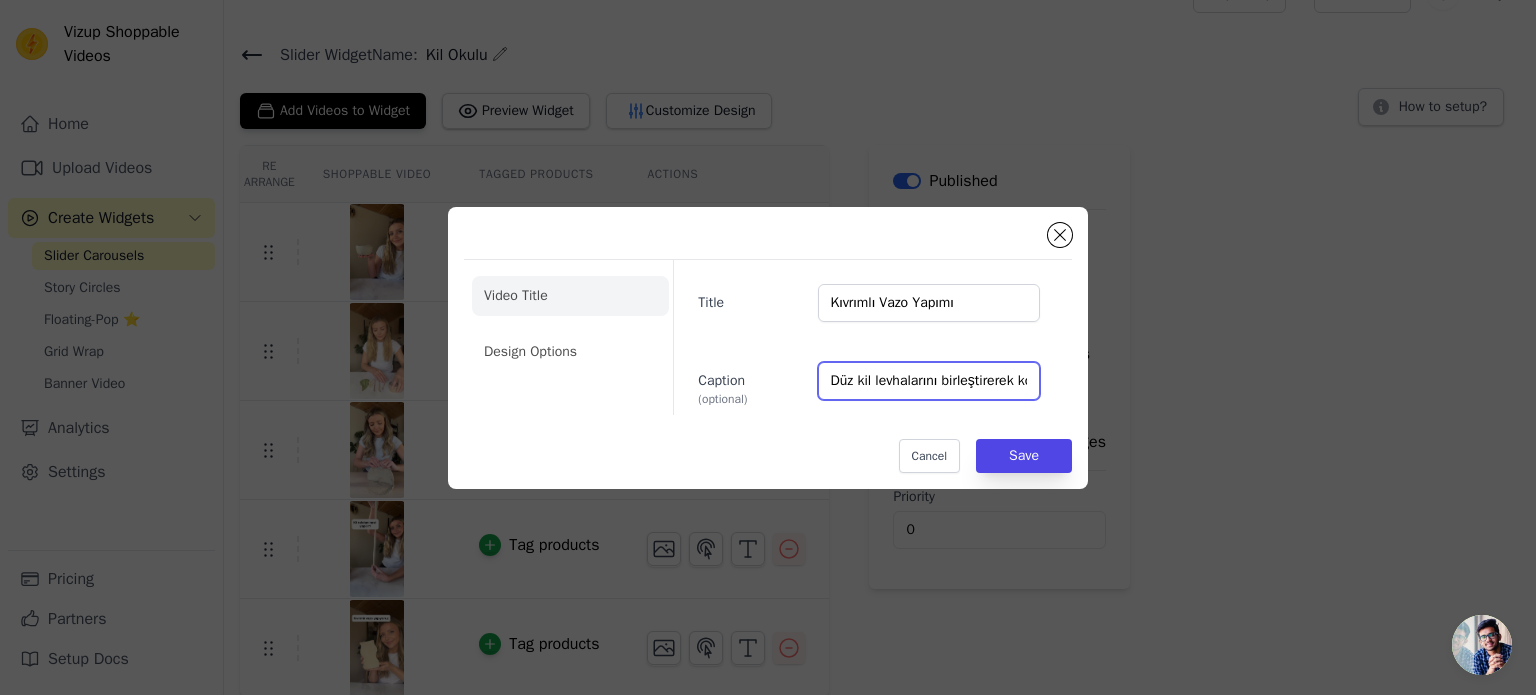 scroll, scrollTop: 0, scrollLeft: 248, axis: horizontal 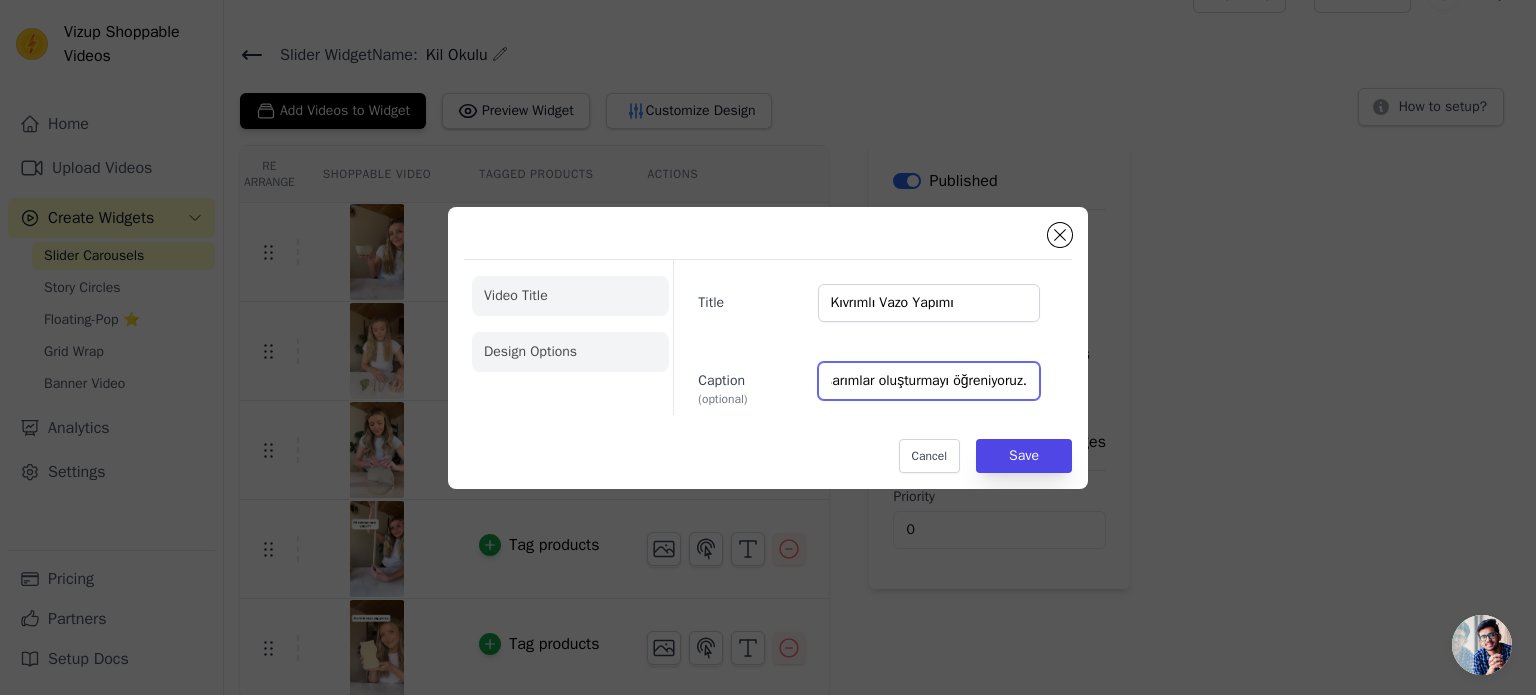 type on "Düz kil levhalarını birleştirerek köşeli tasarımlar oluşturmayı öğreniyoruz." 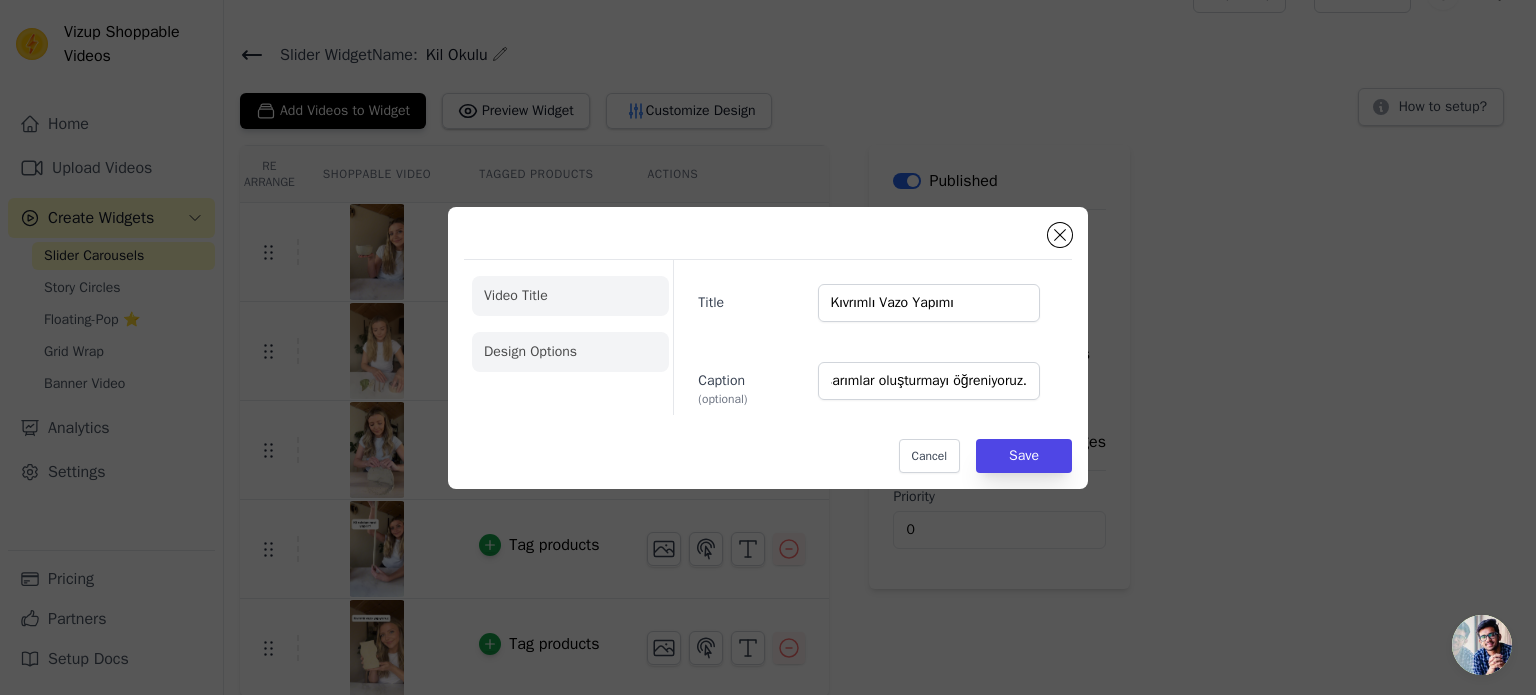 click on "Design Options" 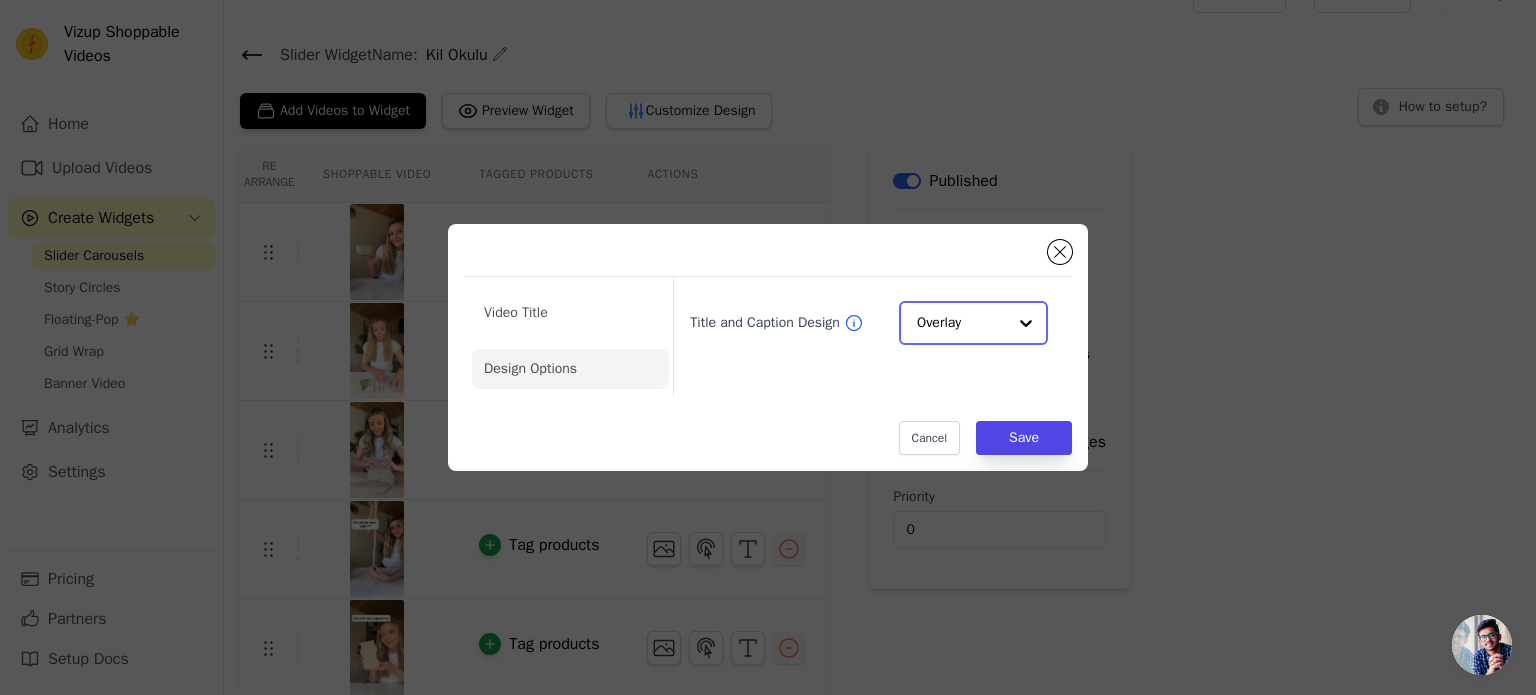 click on "Title and Caption Design" 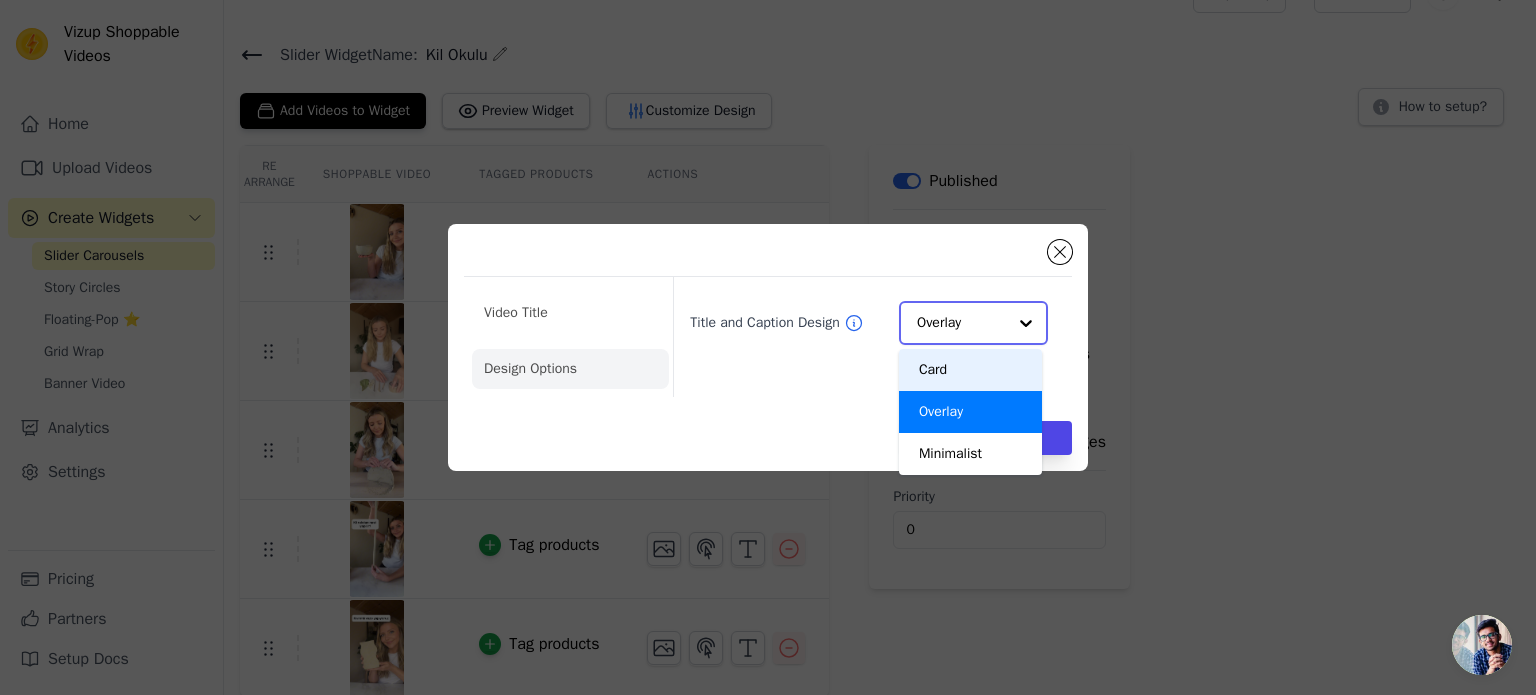 click on "Card" at bounding box center (970, 370) 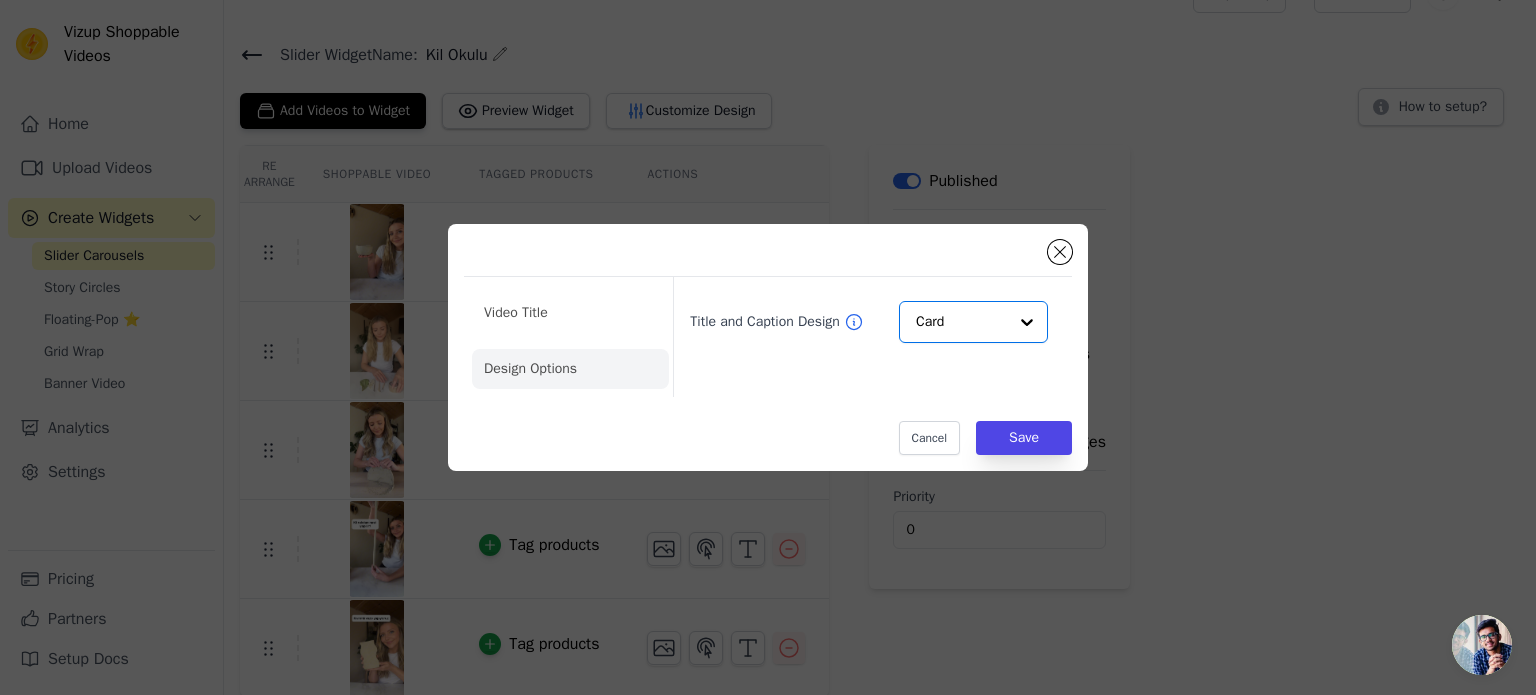 click on "Title and Caption Design       Option Card, selected.   Select is focused, type to refine list, press down to open the menu.     Card" at bounding box center [864, 337] 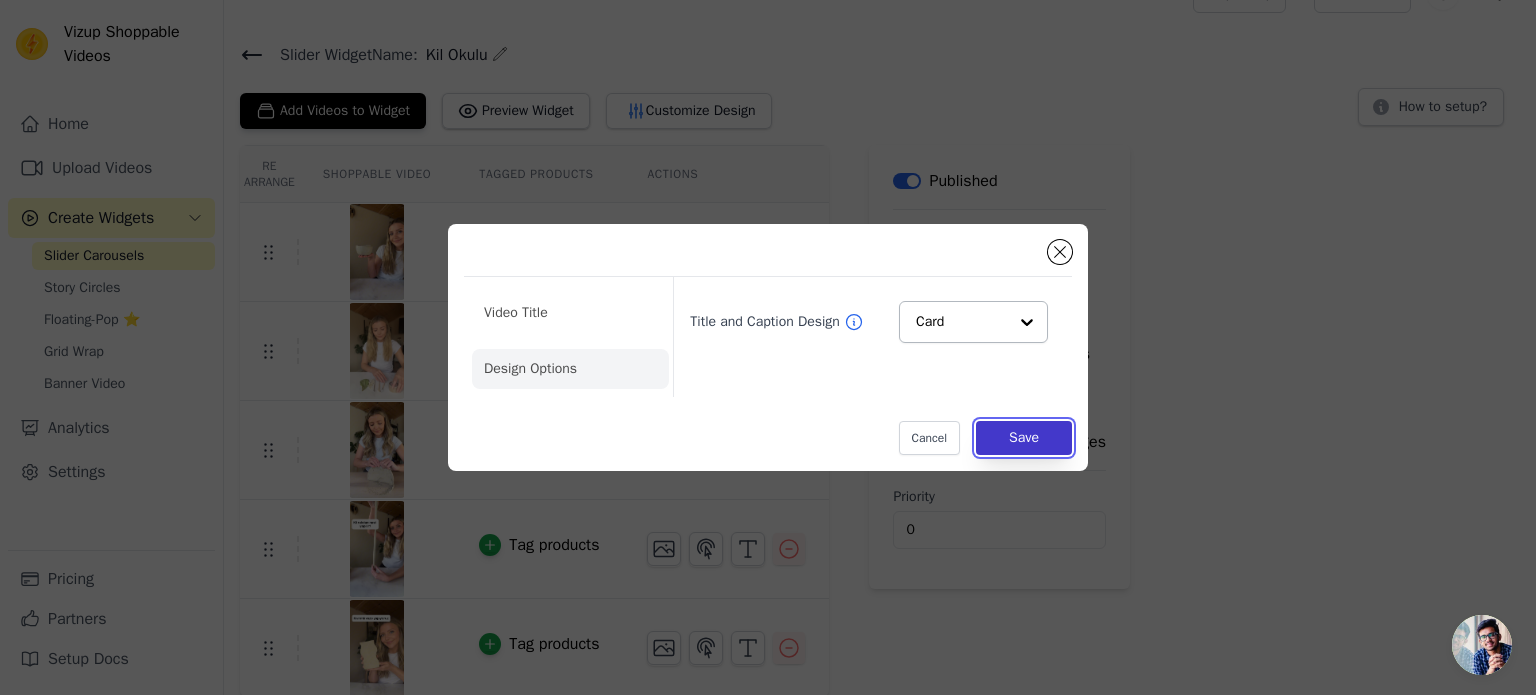 click on "Save" at bounding box center [1024, 438] 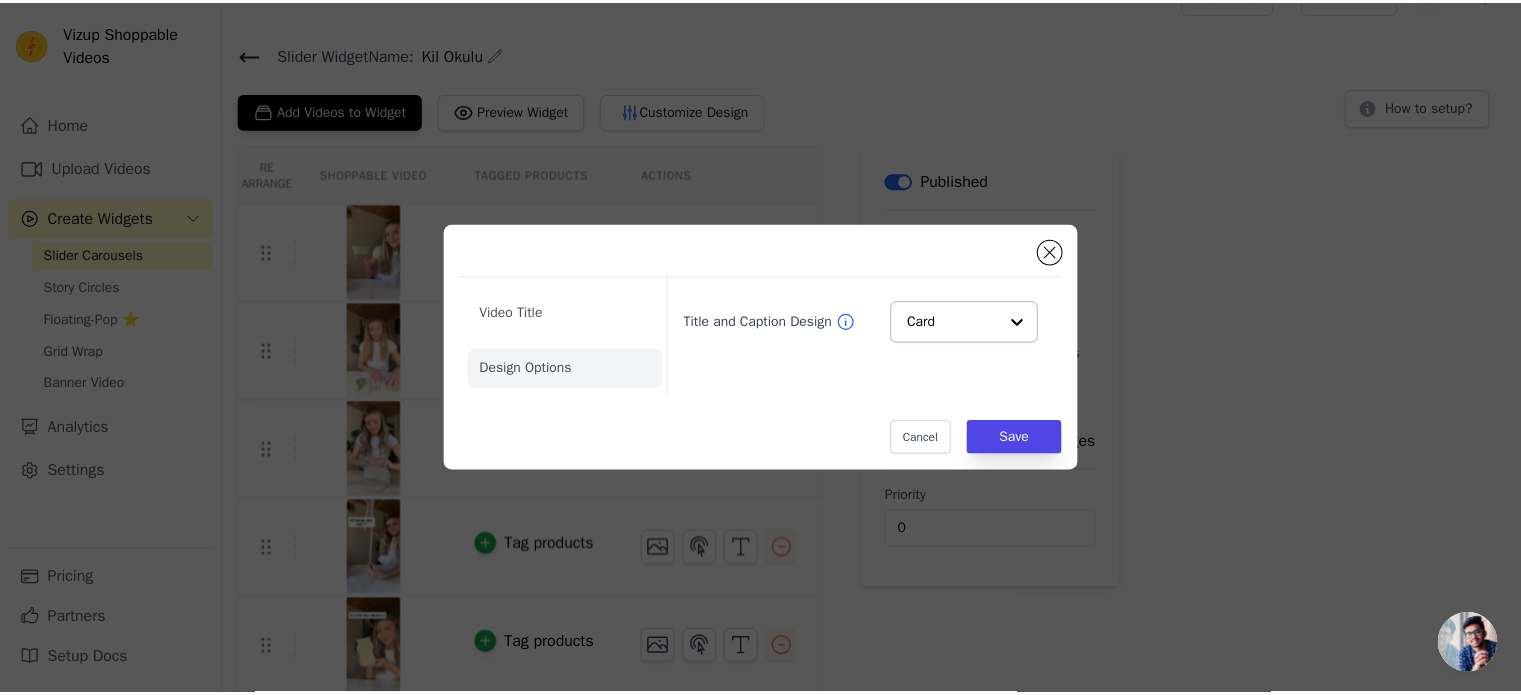 scroll, scrollTop: 38, scrollLeft: 0, axis: vertical 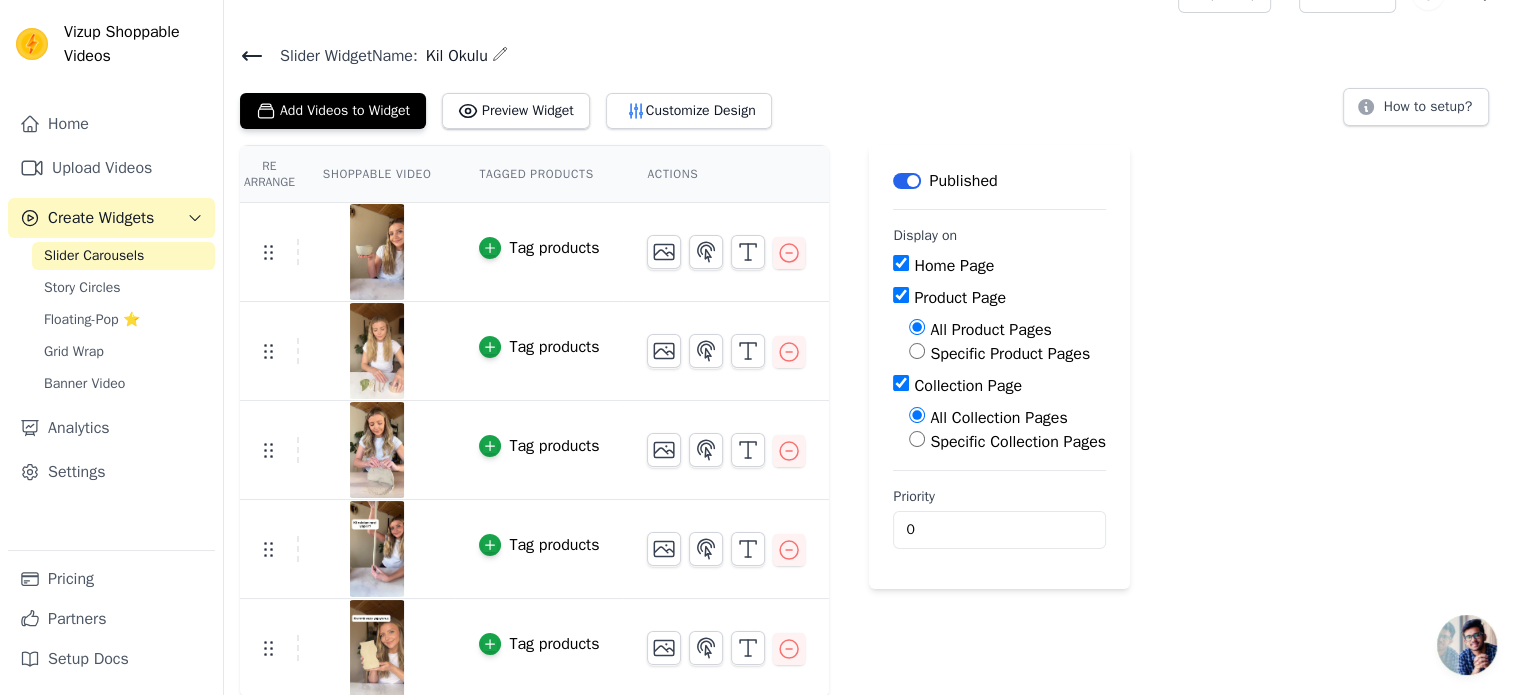 click on "Re Arrange   Shoppable Video   Tagged Products   Actions             Tag products                             Tag products                             Tag products                             Tag products                             Tag products                       Save Videos In This New Order   Save   Dismiss     Label     Published     Display on     Home Page     Product Page     All Product Pages     Specific Product Pages       Collection Page     All Collection Pages     Specific Collection Pages       Priority   0" at bounding box center (872, 421) 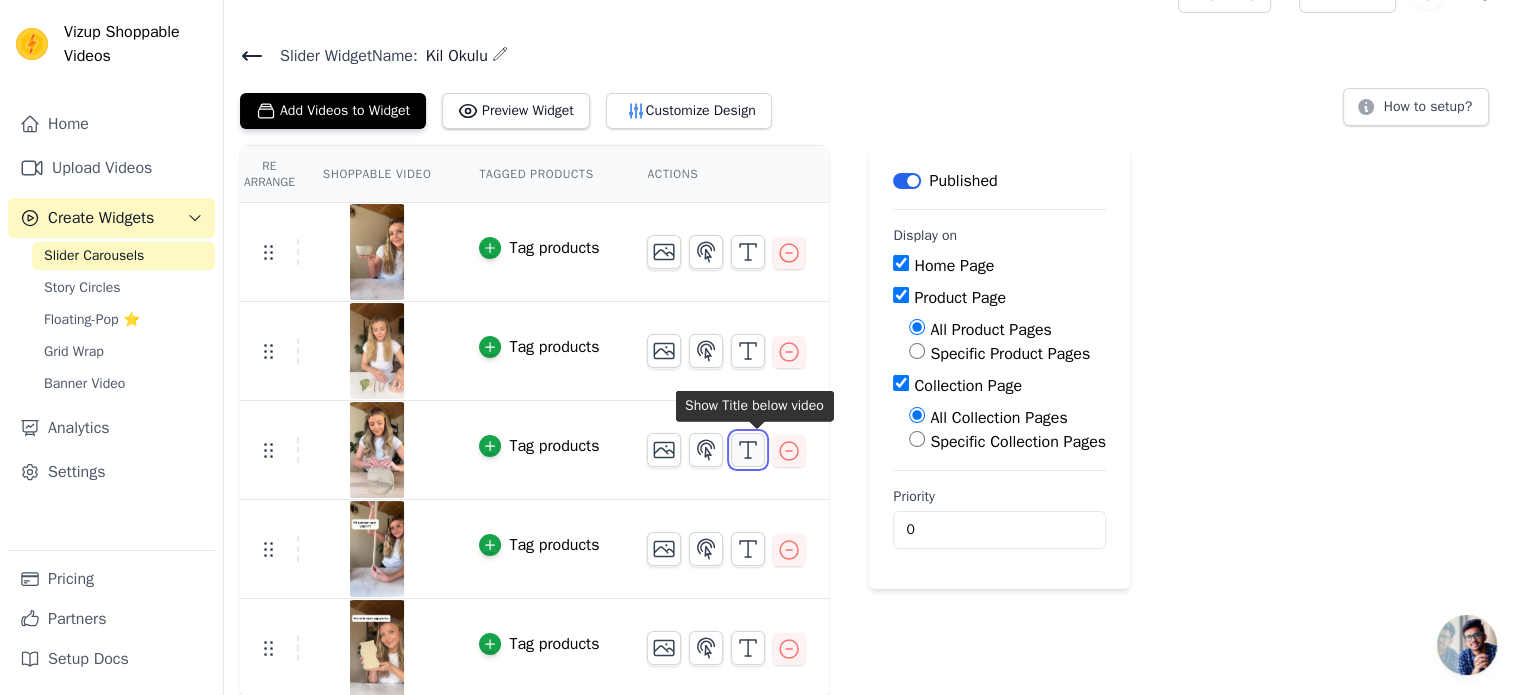 click 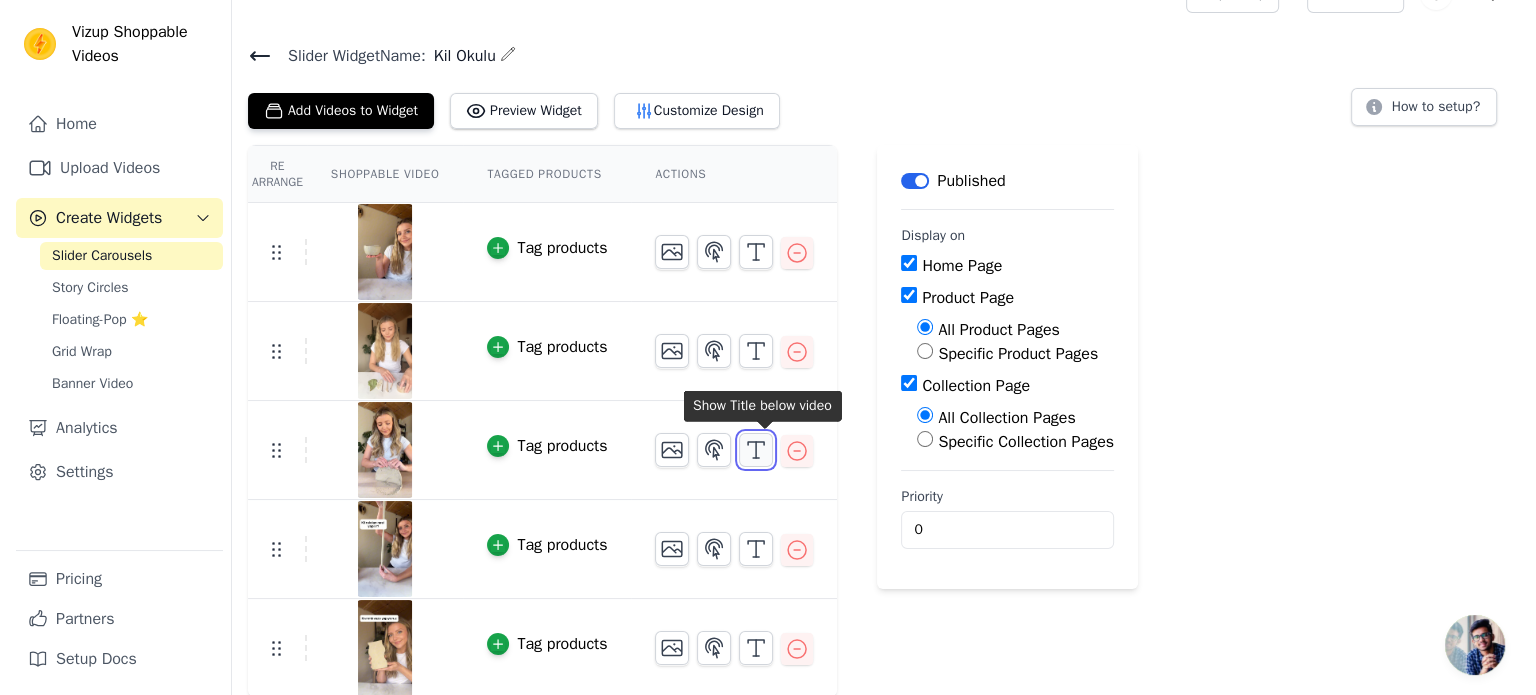 scroll, scrollTop: 0, scrollLeft: 0, axis: both 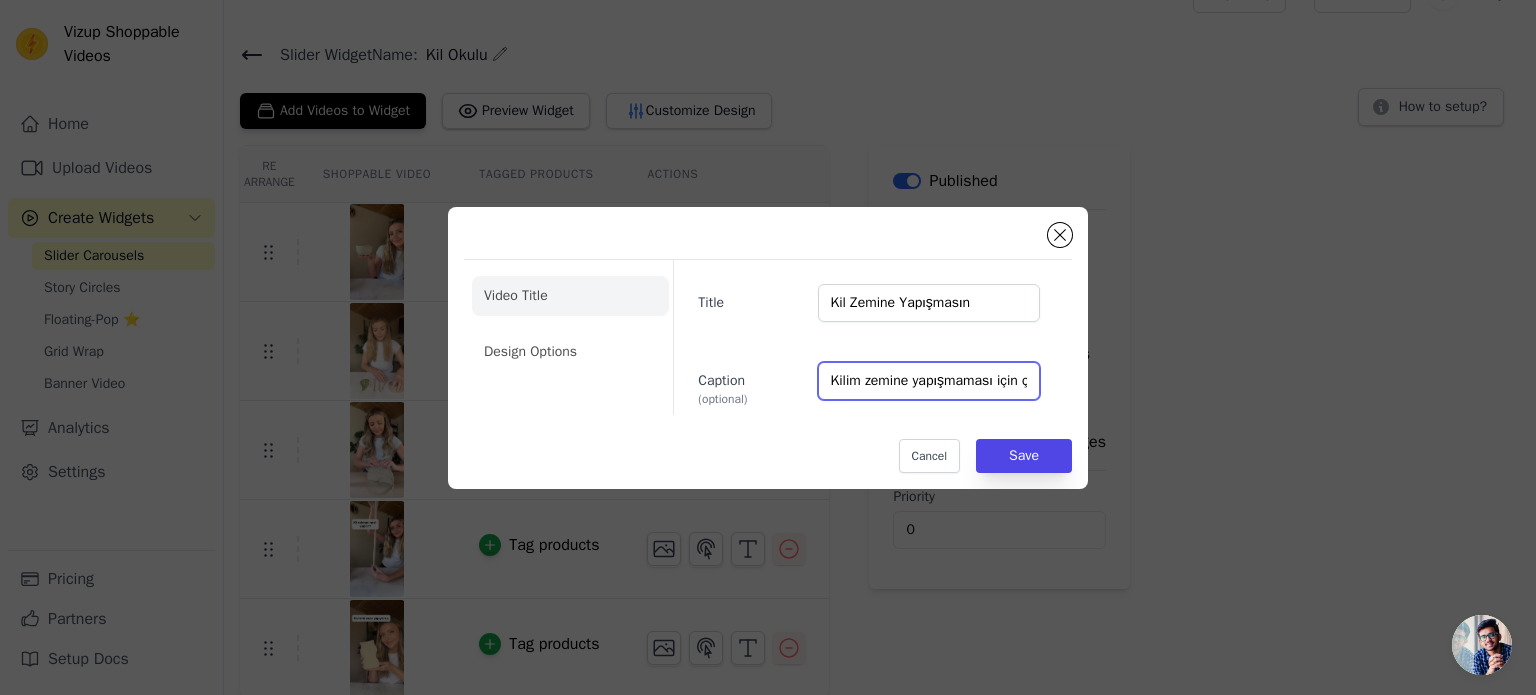 click on "Kilim zemine yapışmaması için çalışma alanını doğru şekilde hazırla." at bounding box center (929, 381) 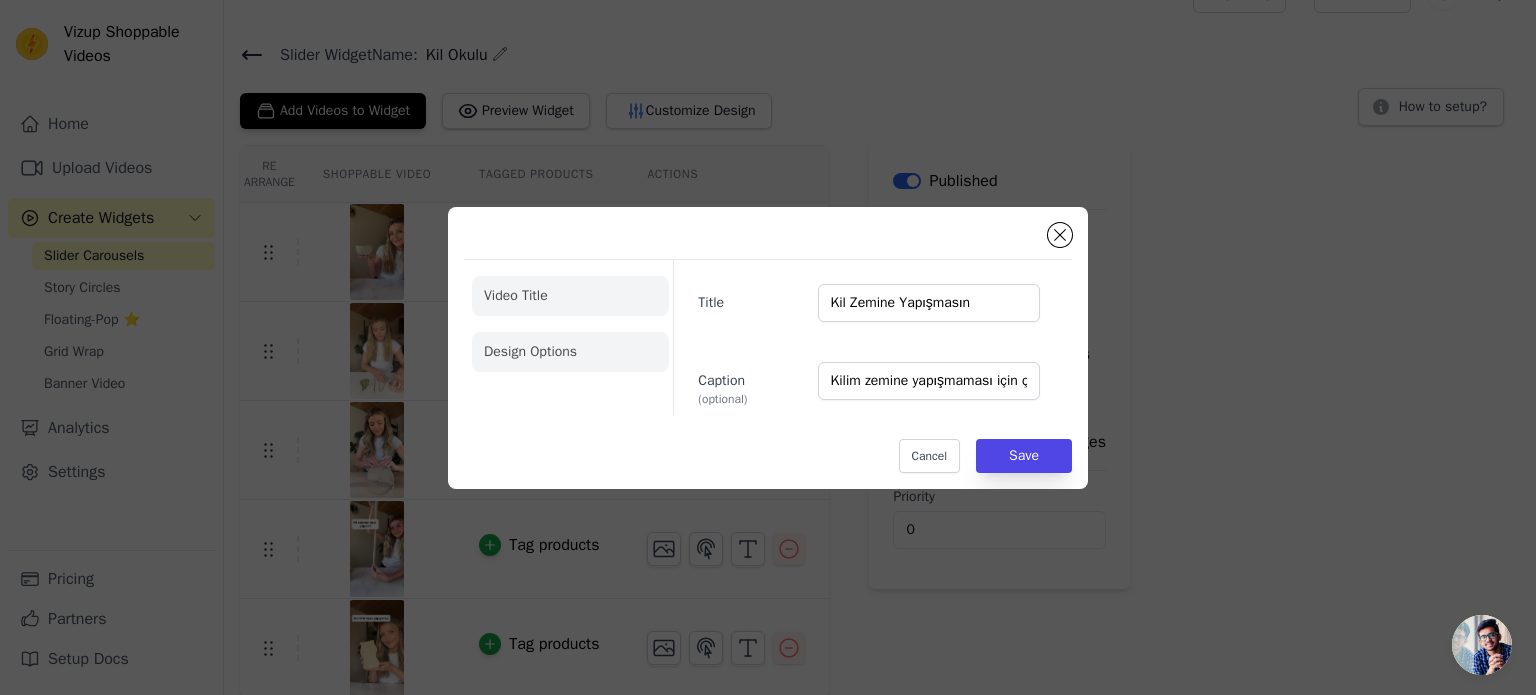 click on "Design Options" 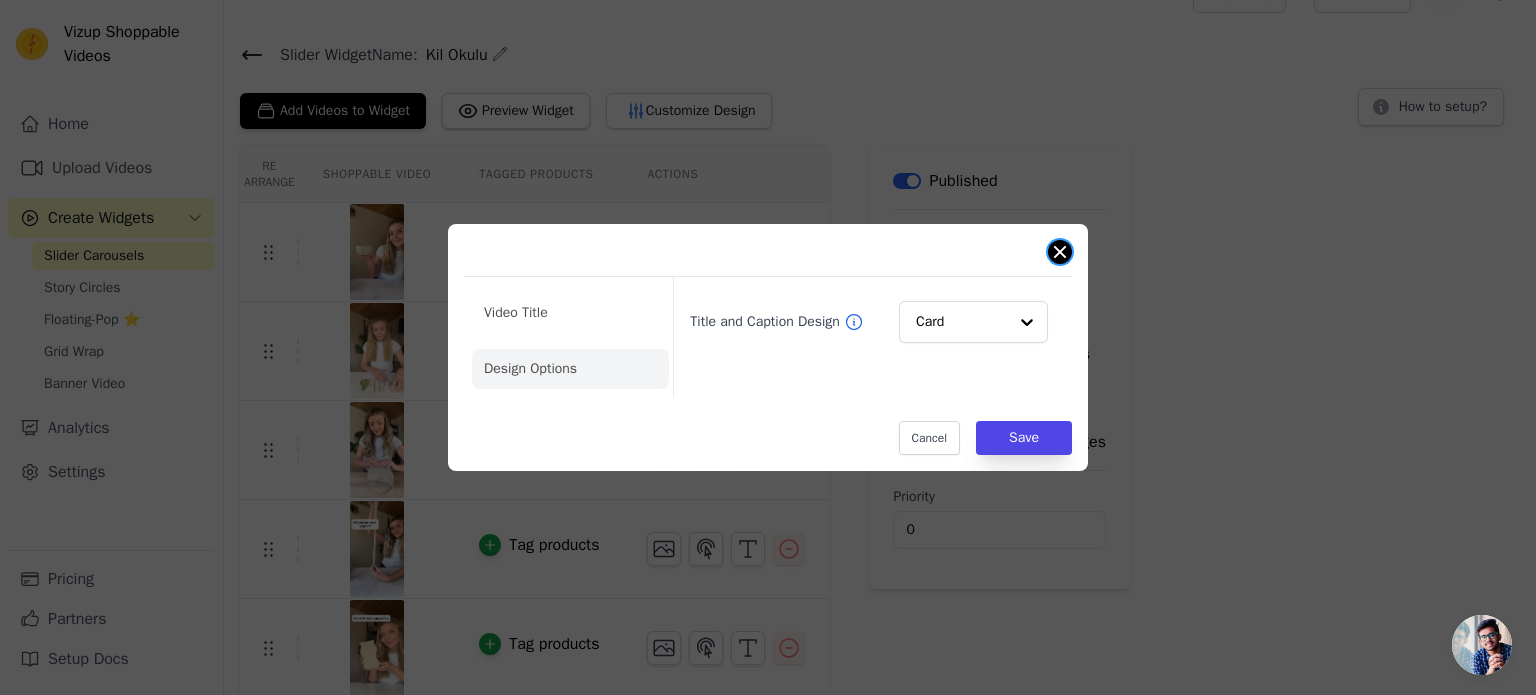 click at bounding box center [1060, 252] 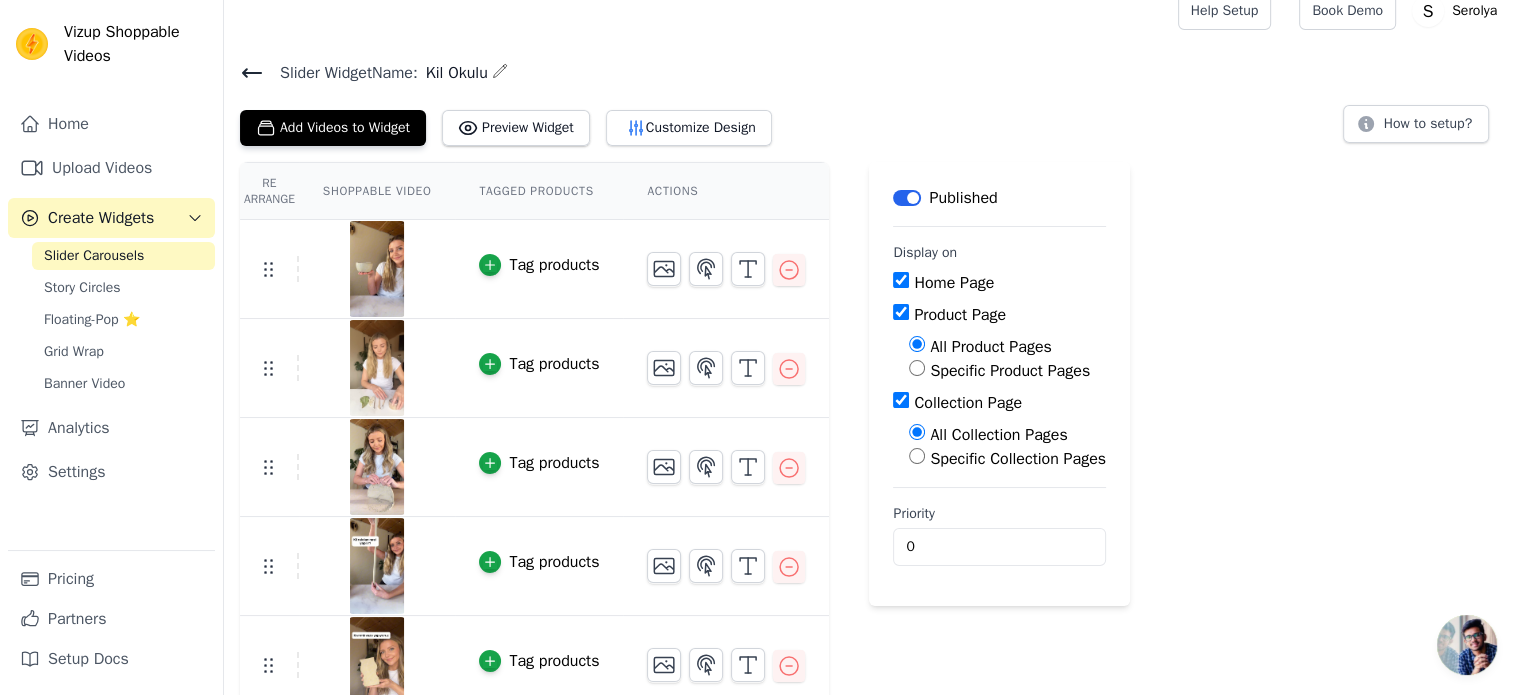 scroll, scrollTop: 0, scrollLeft: 0, axis: both 